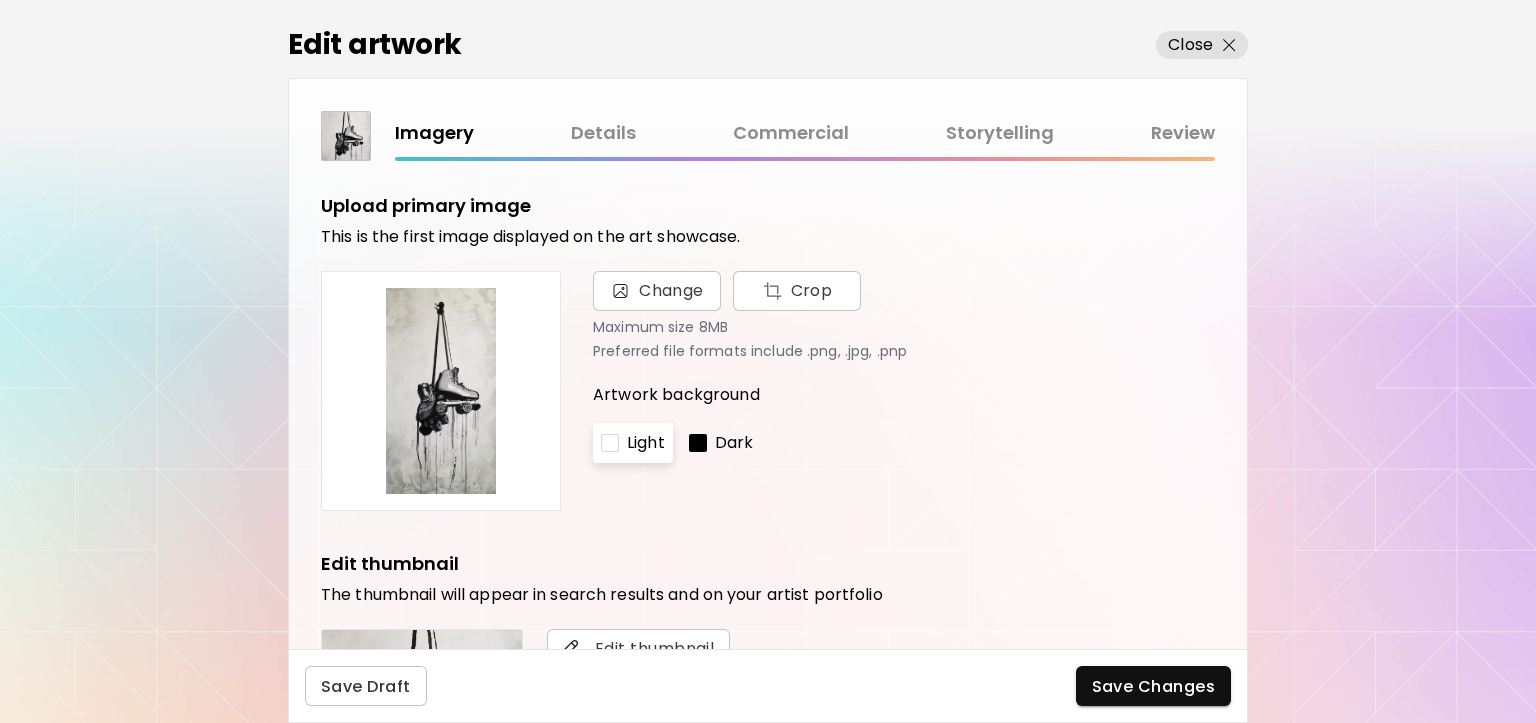 scroll, scrollTop: 0, scrollLeft: 0, axis: both 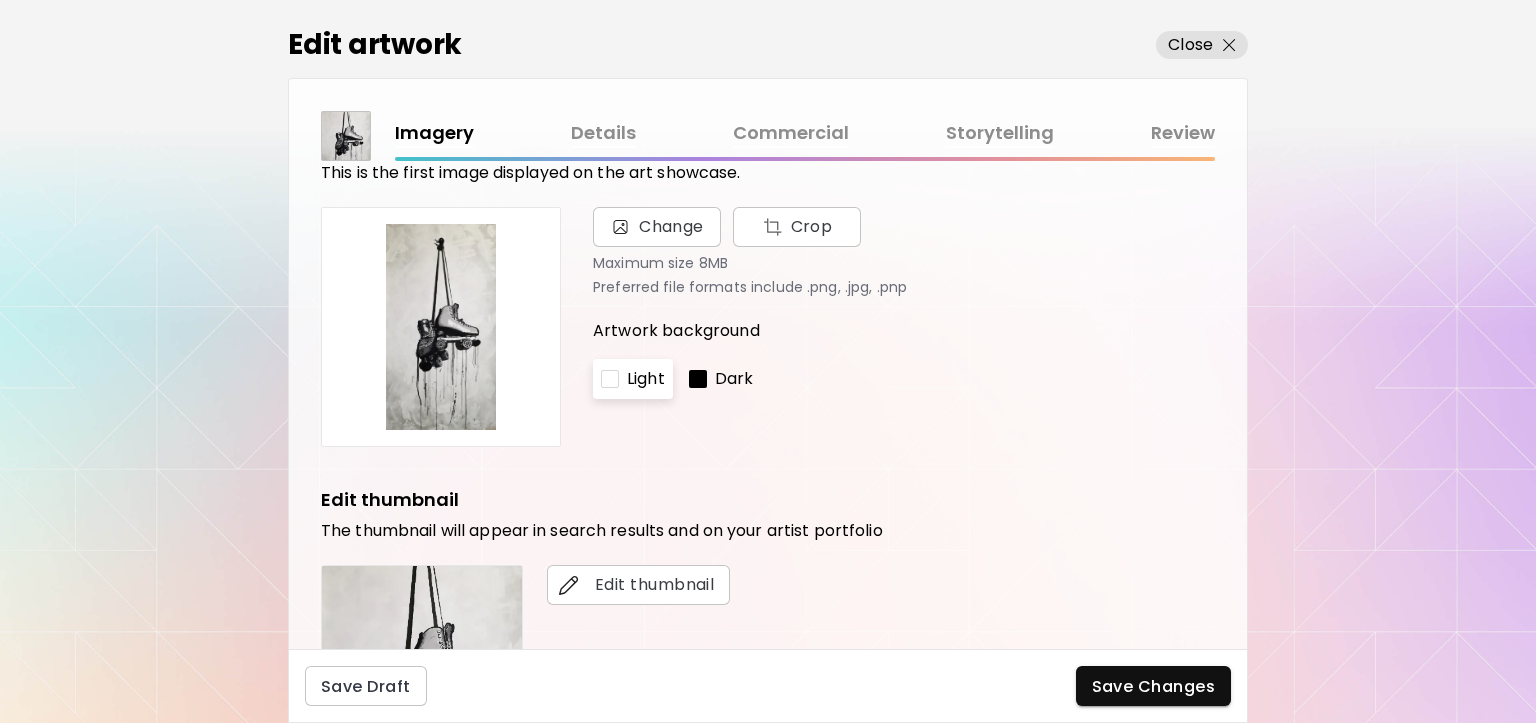 click on "Details" at bounding box center [603, 133] 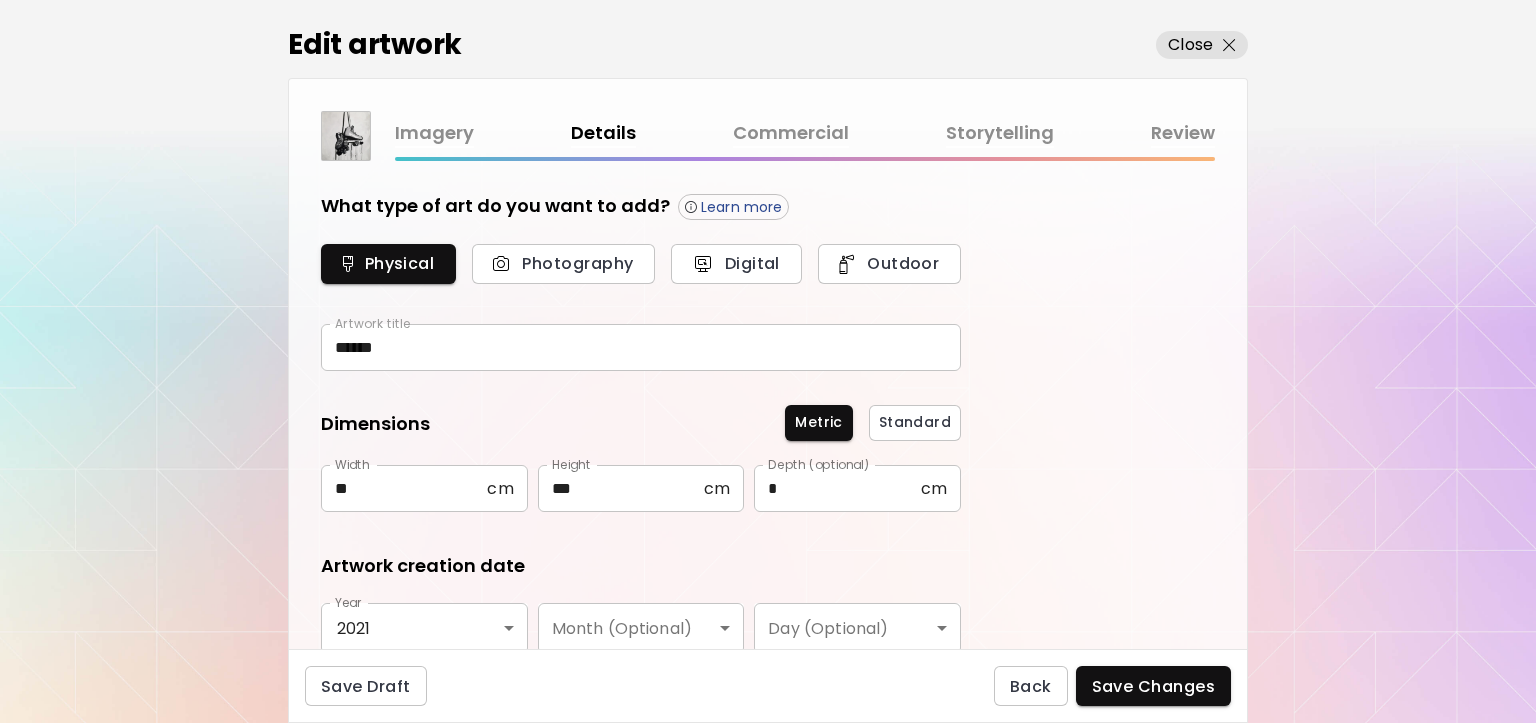 type on "********" 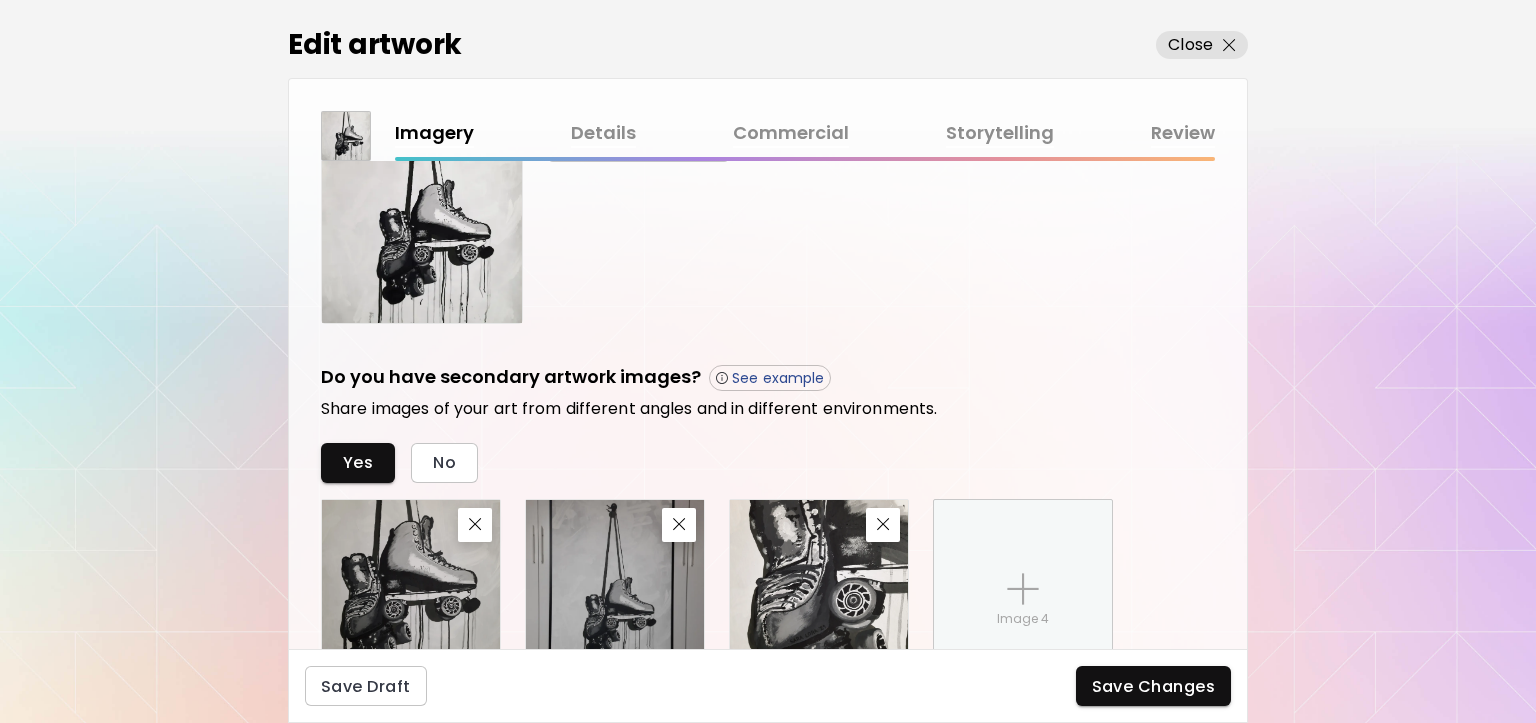 scroll, scrollTop: 300, scrollLeft: 0, axis: vertical 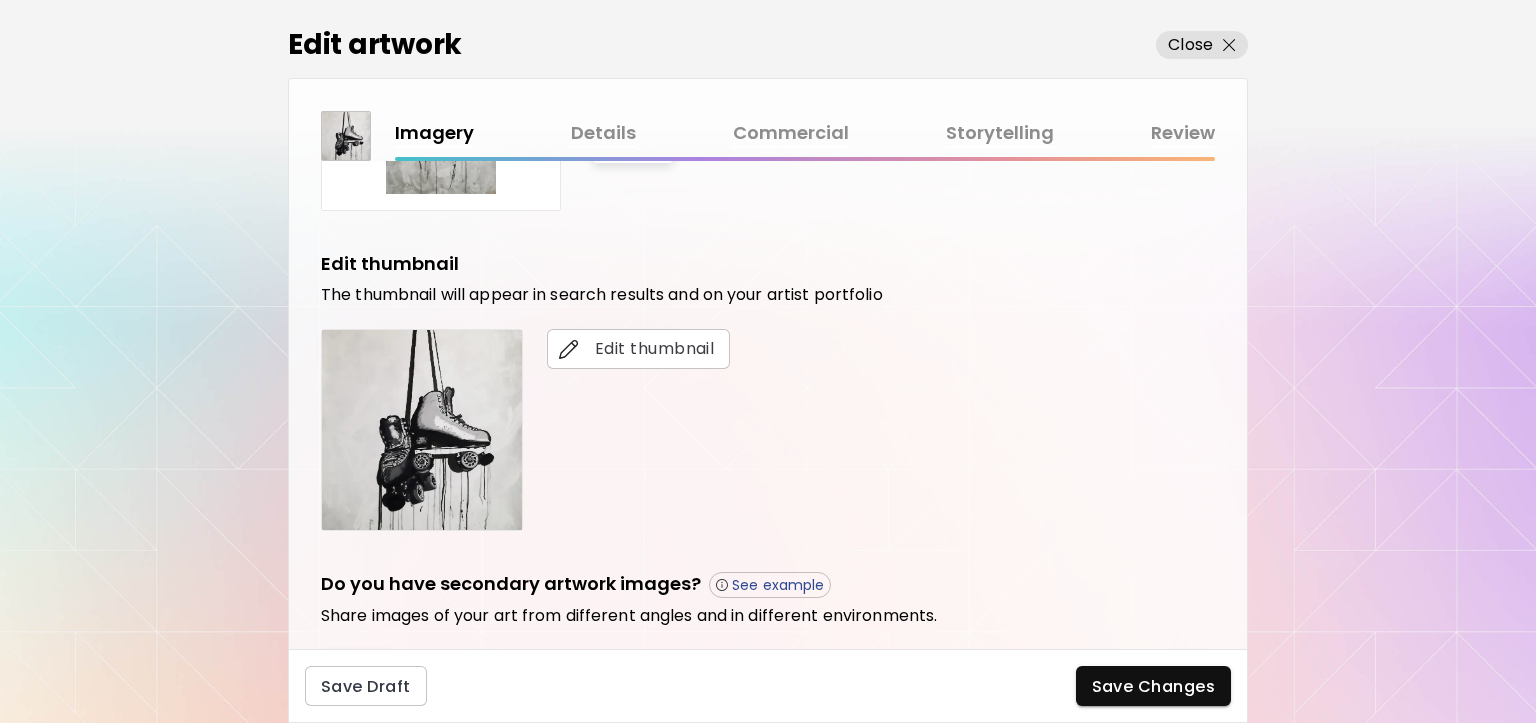 click at bounding box center [422, 430] 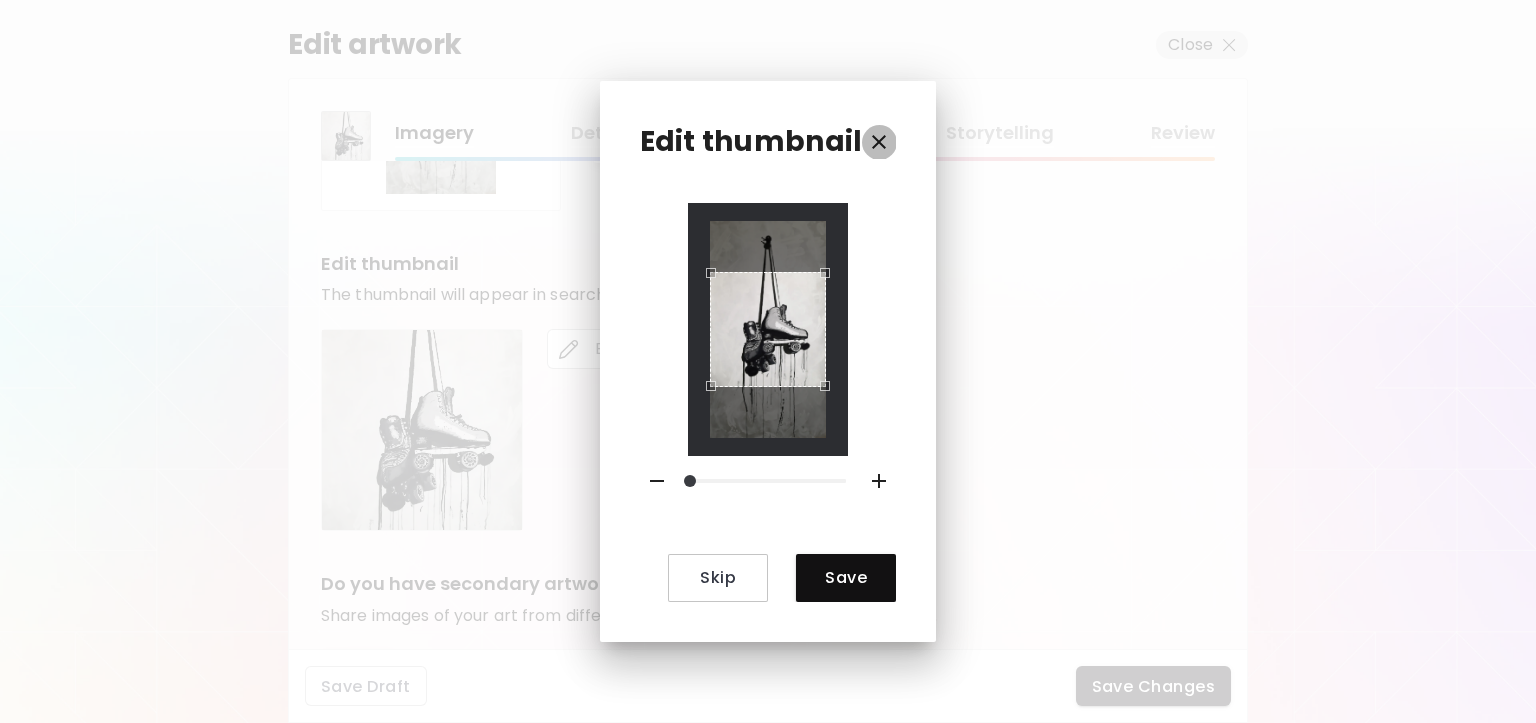 click 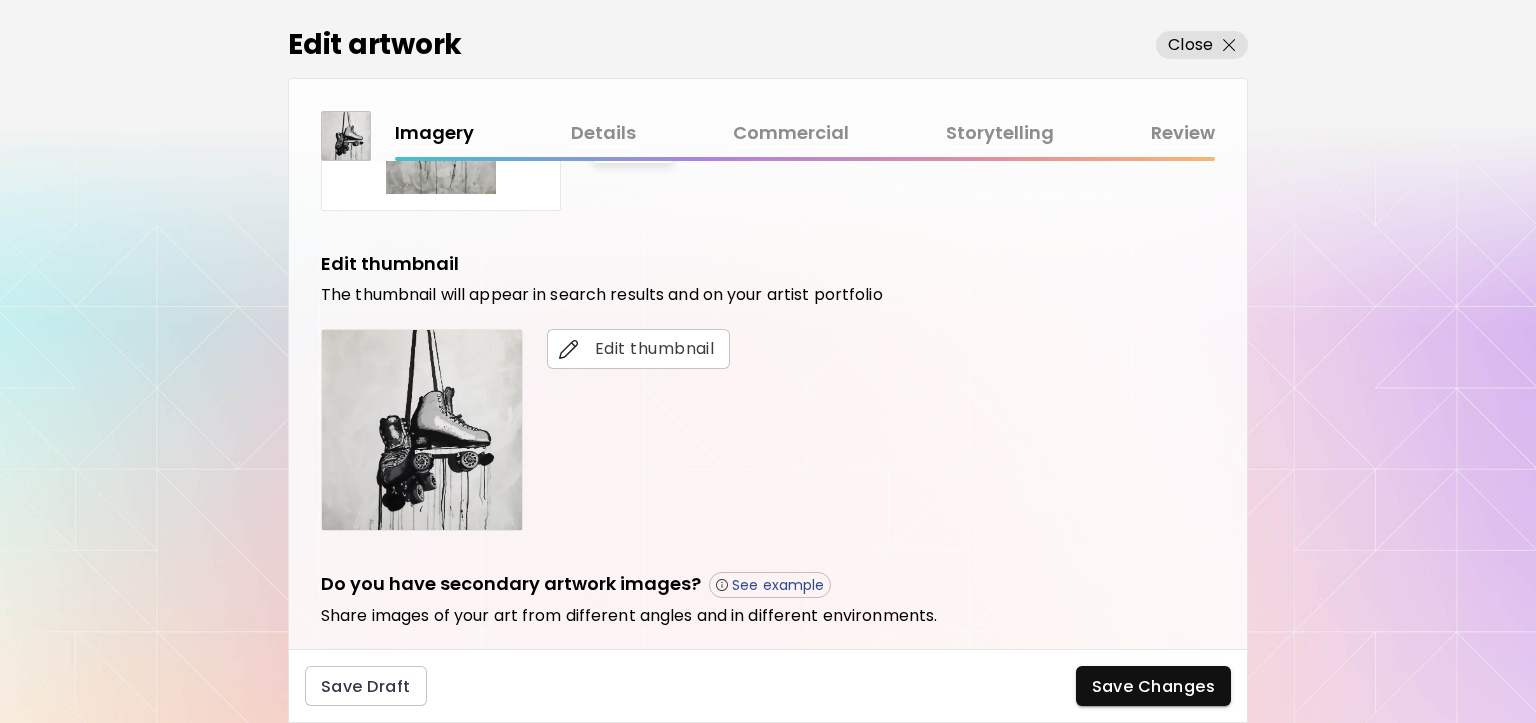 scroll, scrollTop: 700, scrollLeft: 0, axis: vertical 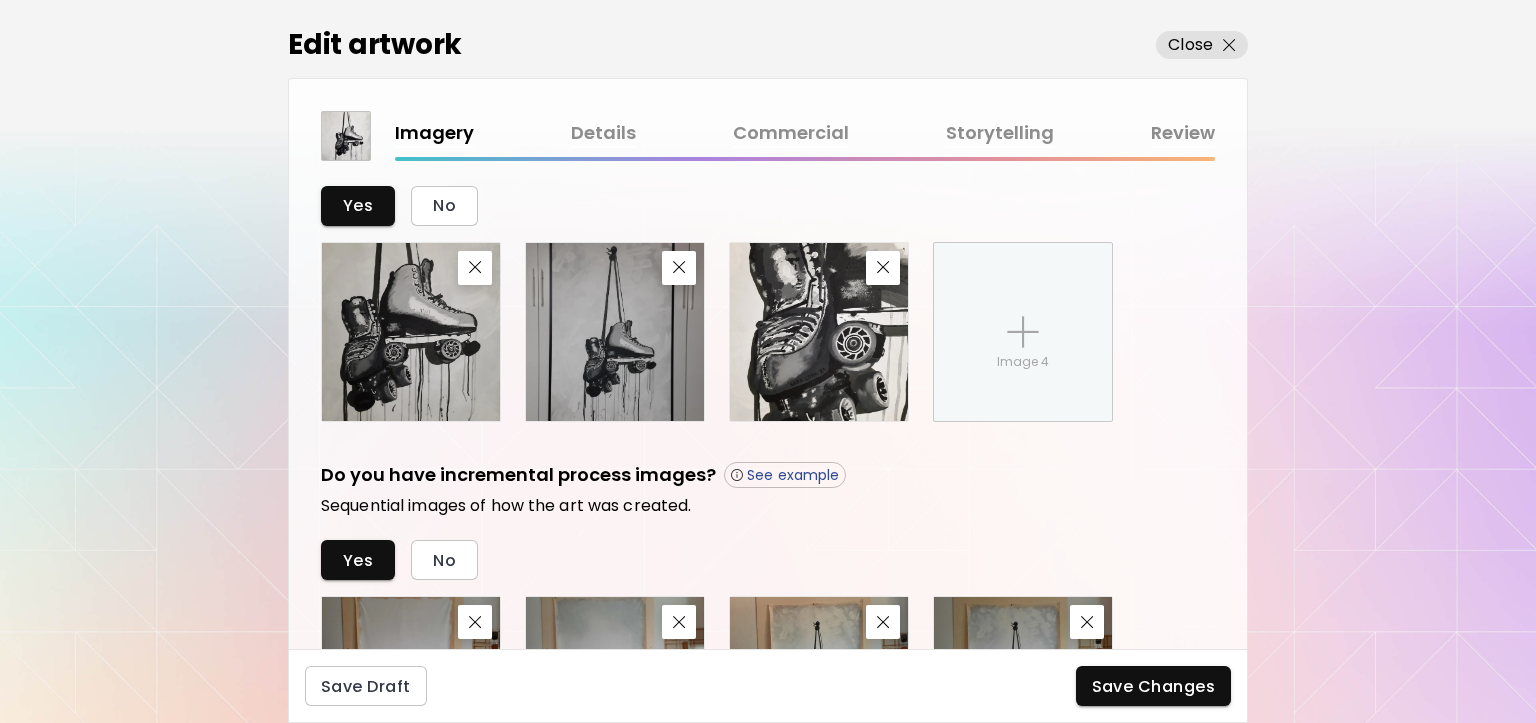 click at bounding box center (615, 332) 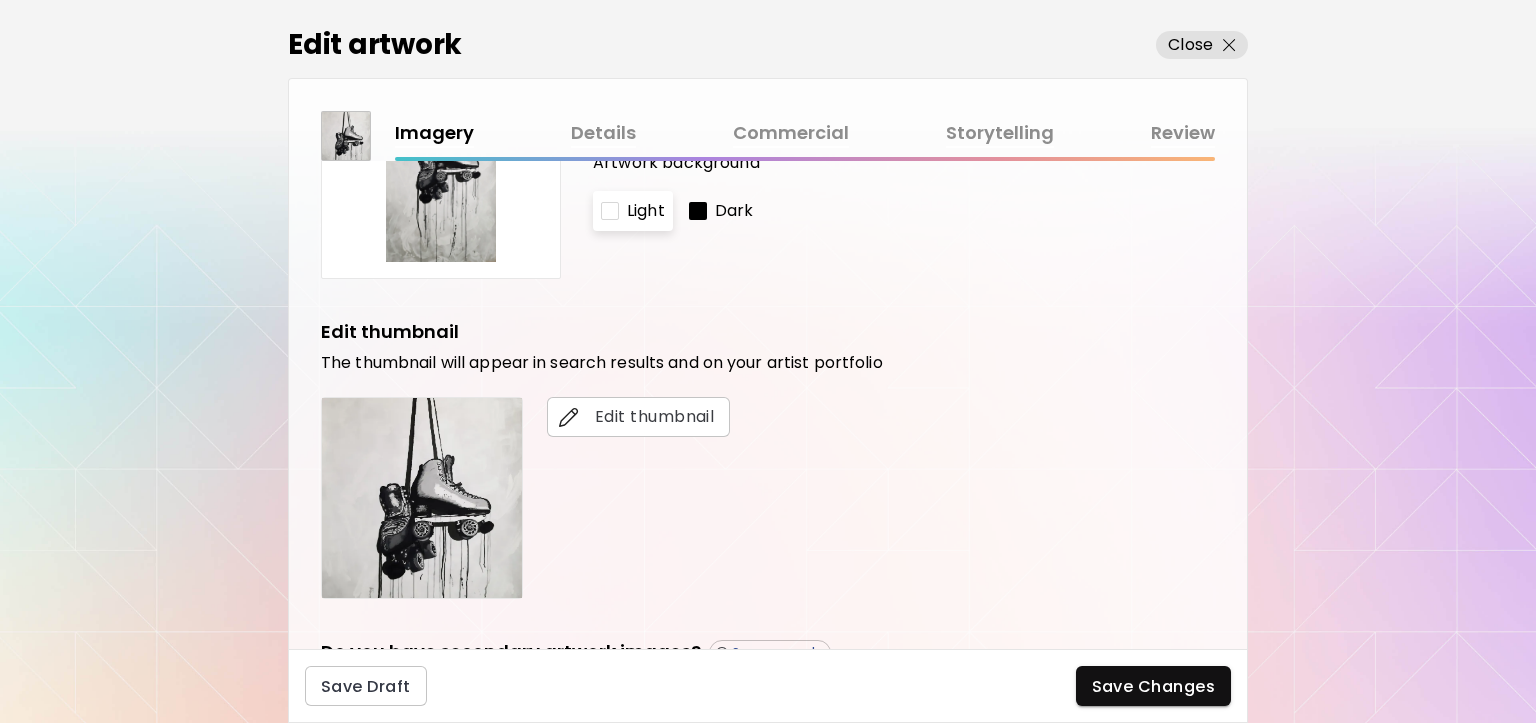 scroll, scrollTop: 164, scrollLeft: 0, axis: vertical 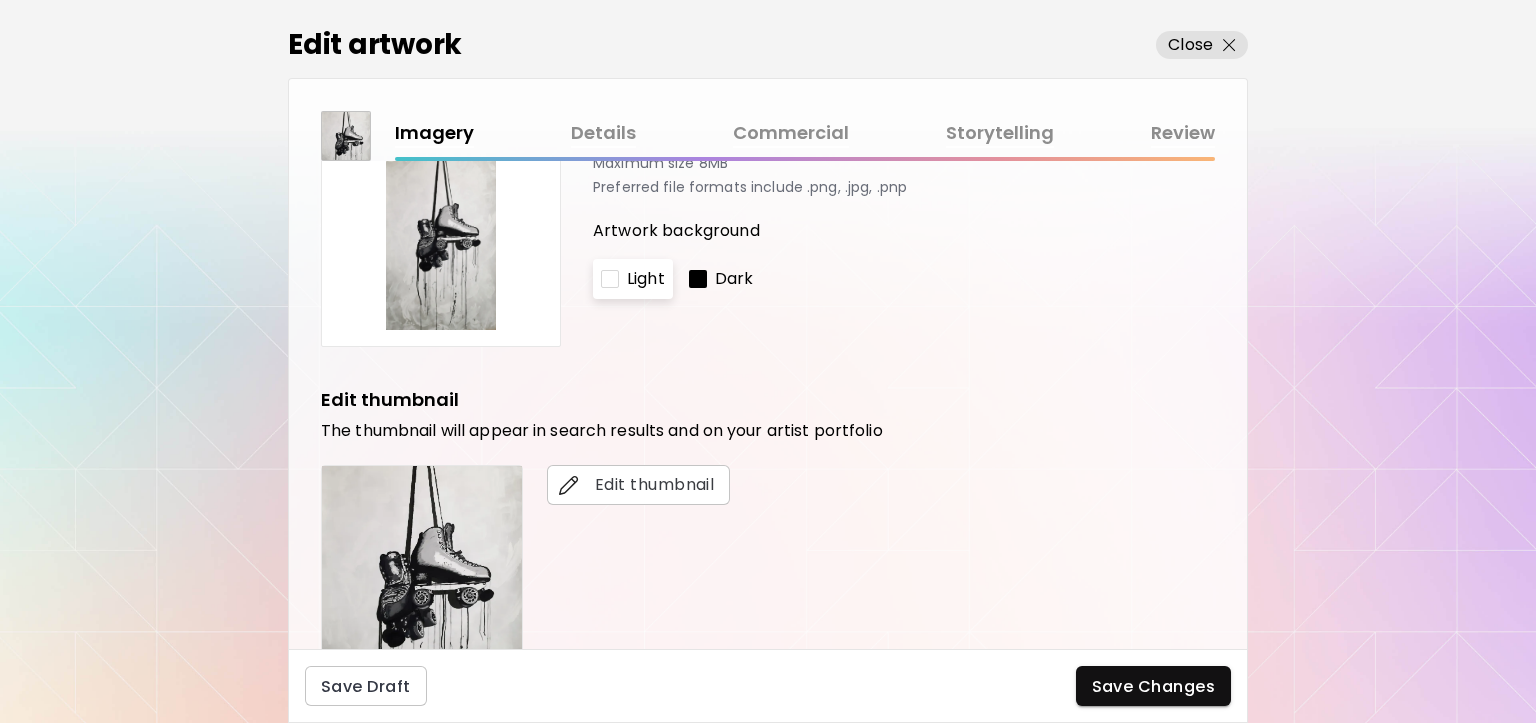 click on "Details" at bounding box center [603, 133] 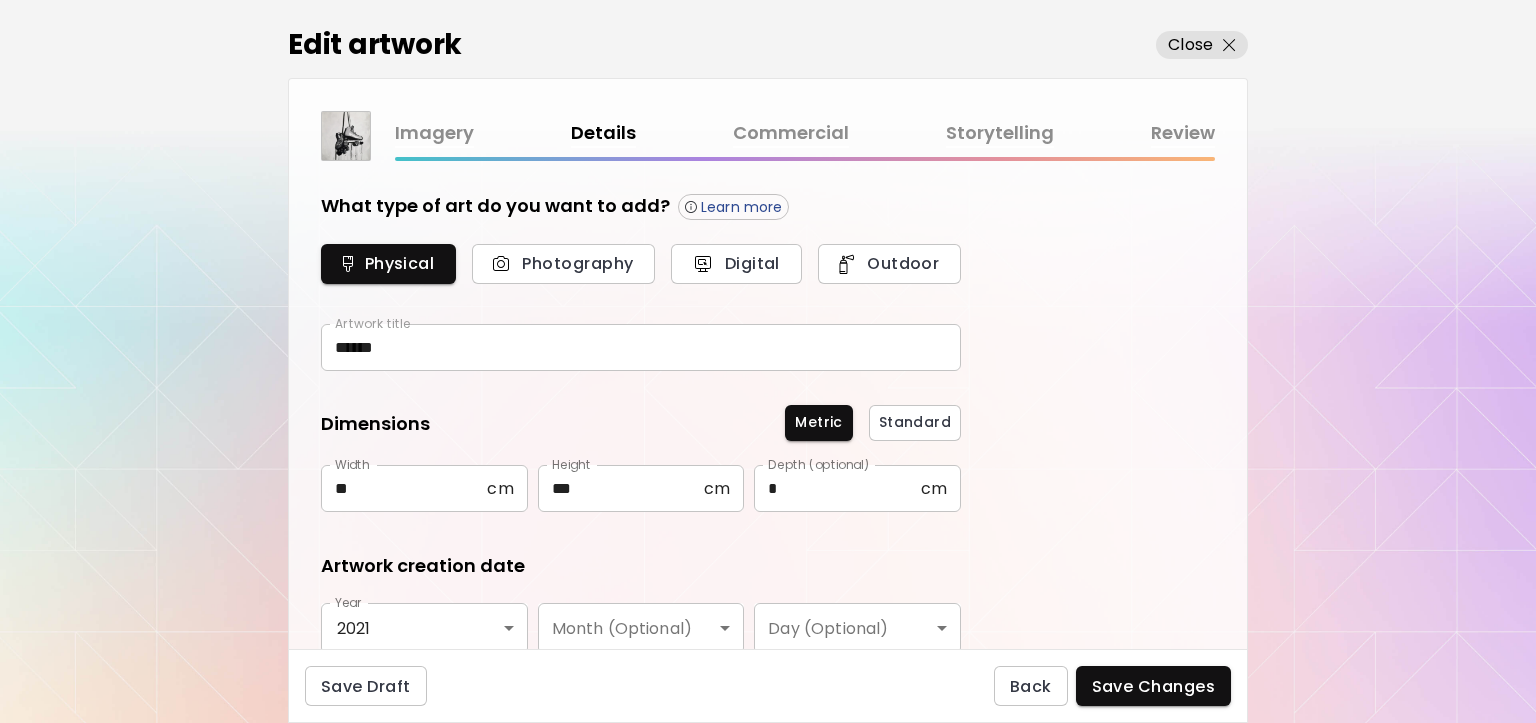 type on "********" 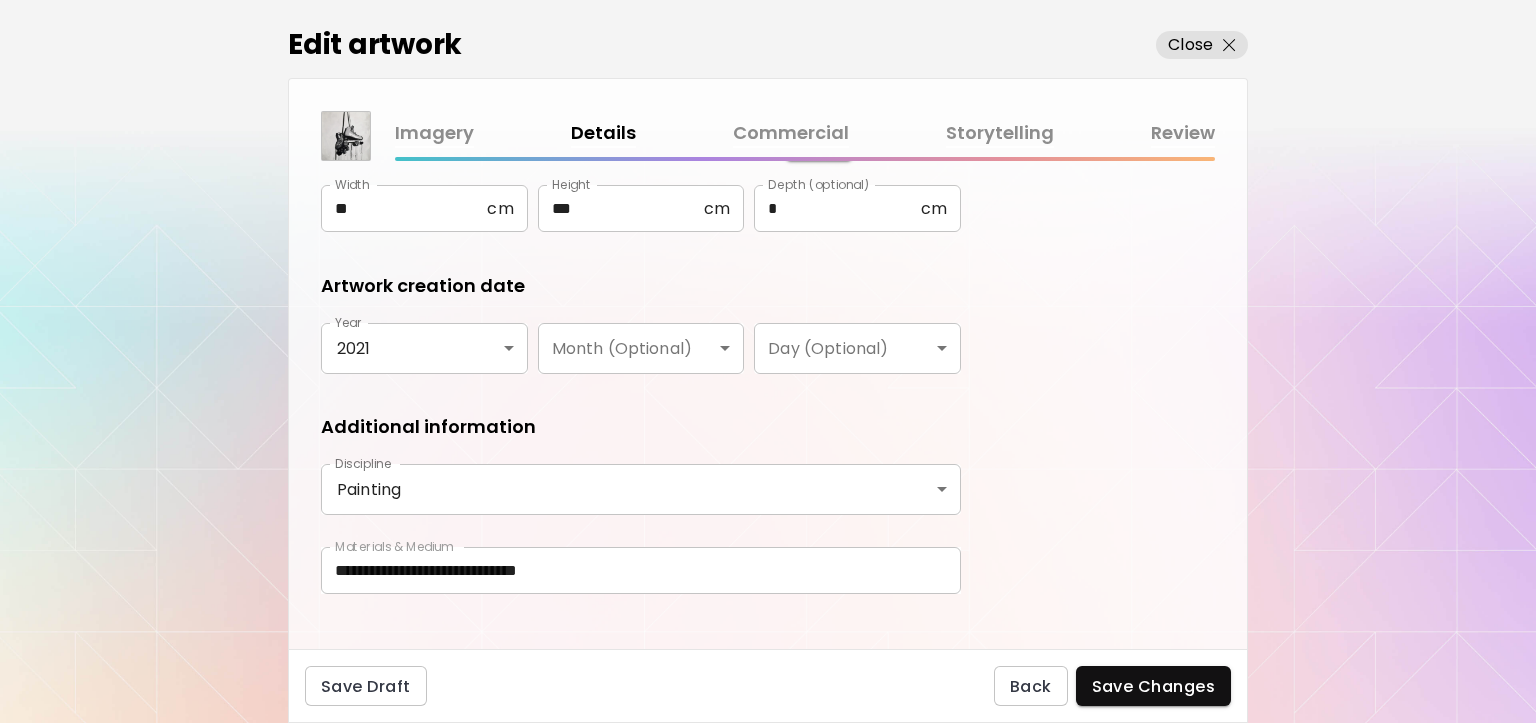 scroll, scrollTop: 302, scrollLeft: 0, axis: vertical 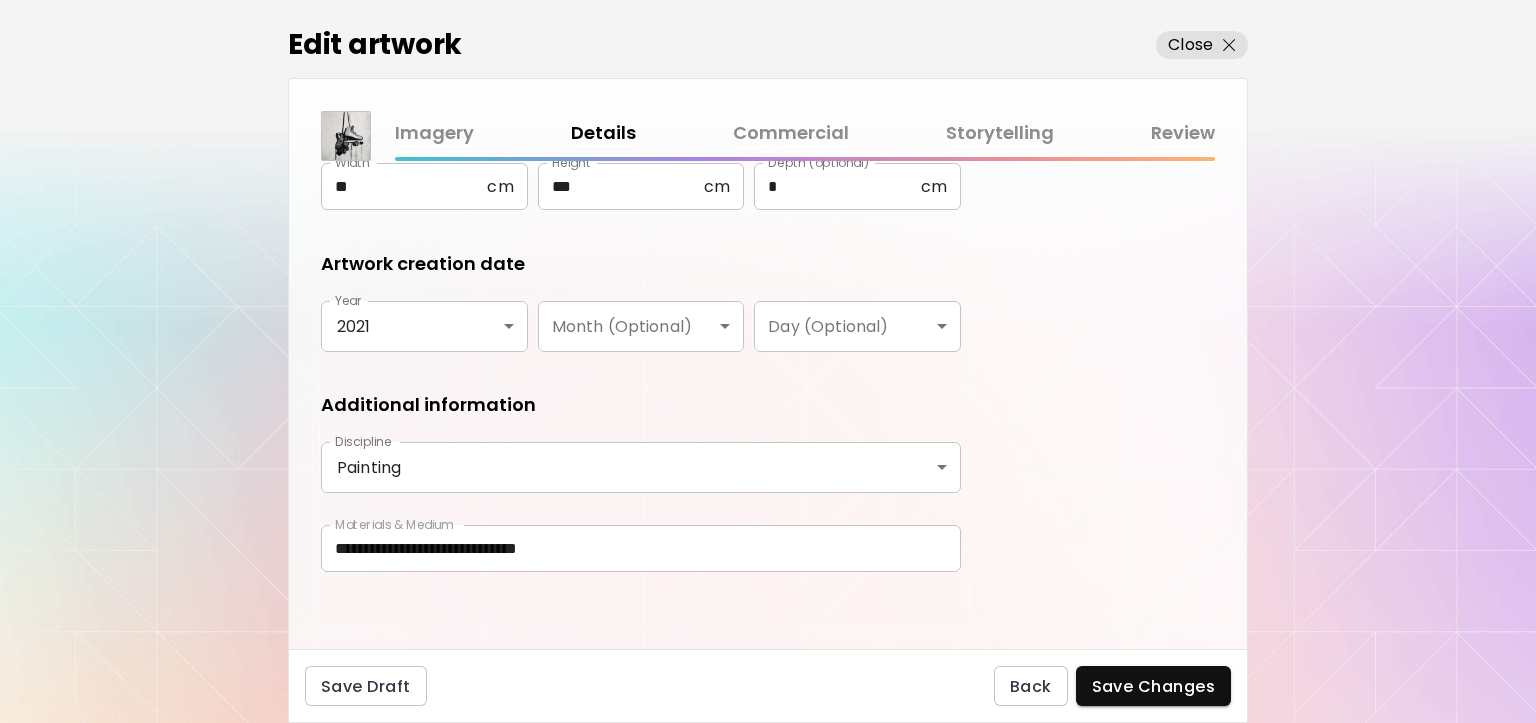 click on "Commercial" at bounding box center (791, 133) 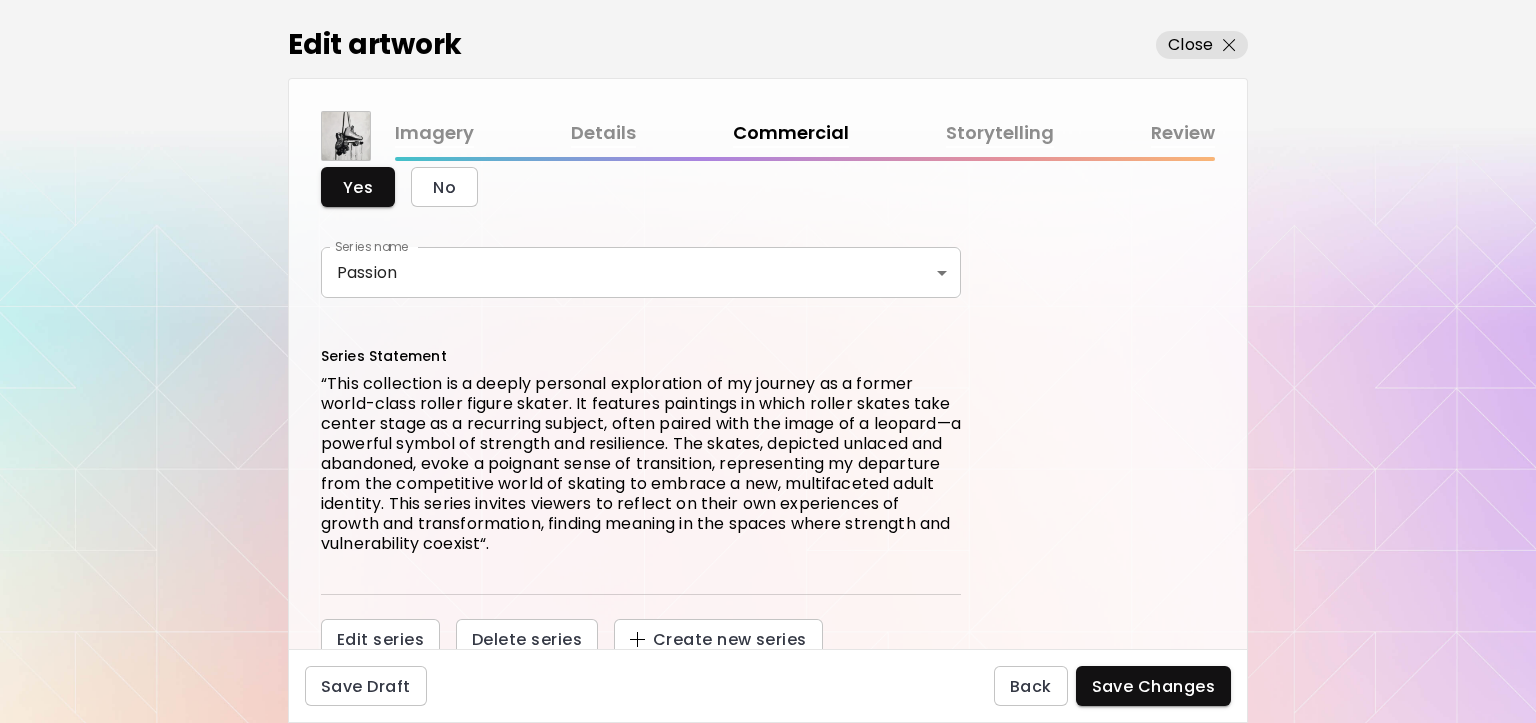 scroll, scrollTop: 726, scrollLeft: 0, axis: vertical 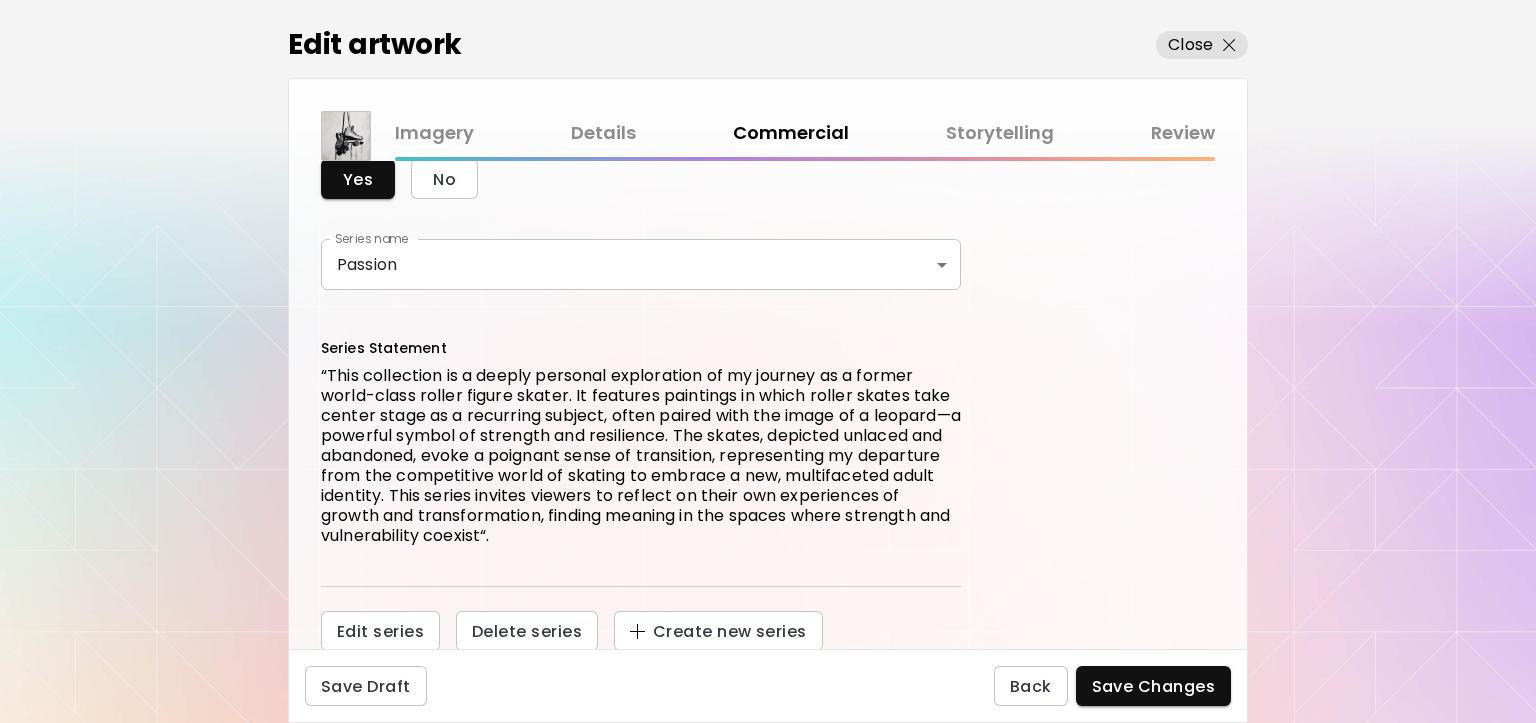 click on "Storytelling" at bounding box center [1000, 133] 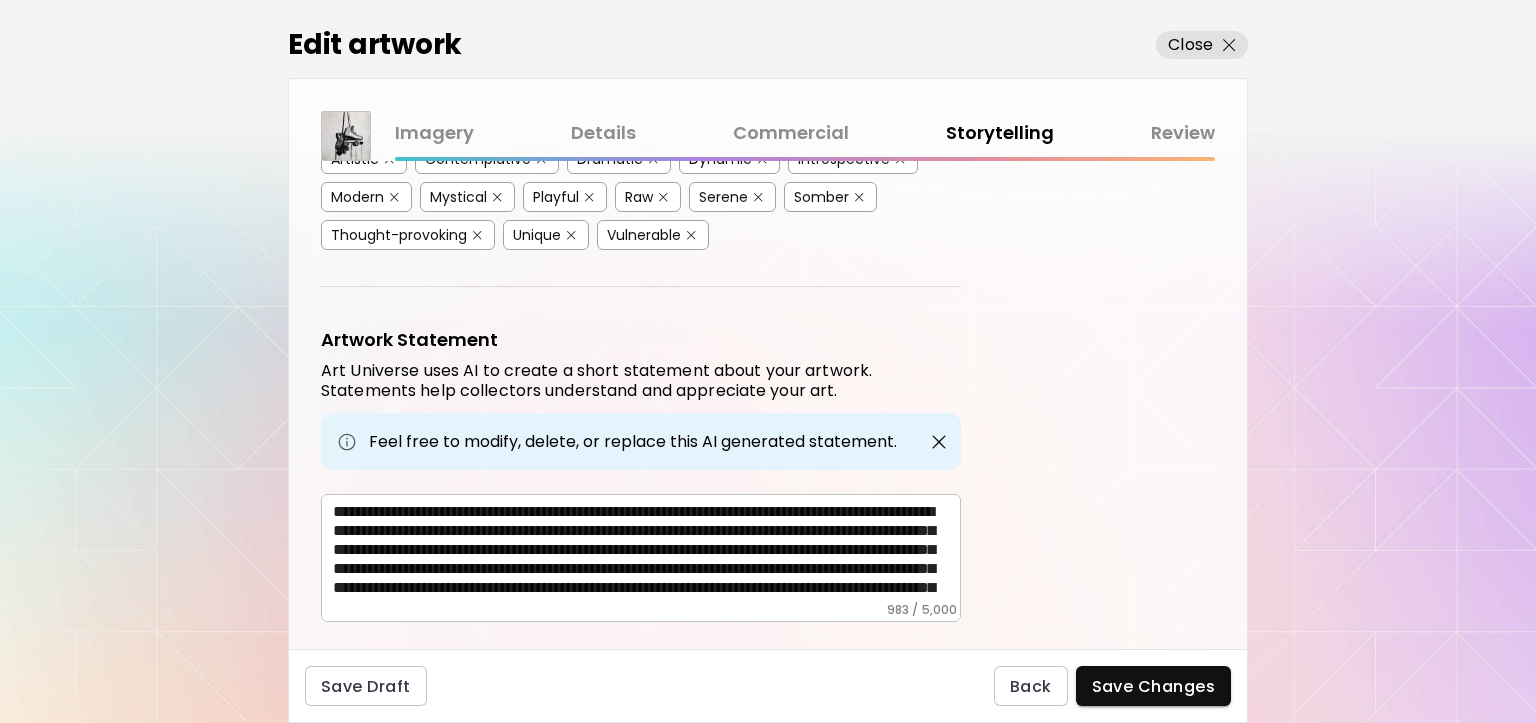 scroll, scrollTop: 697, scrollLeft: 0, axis: vertical 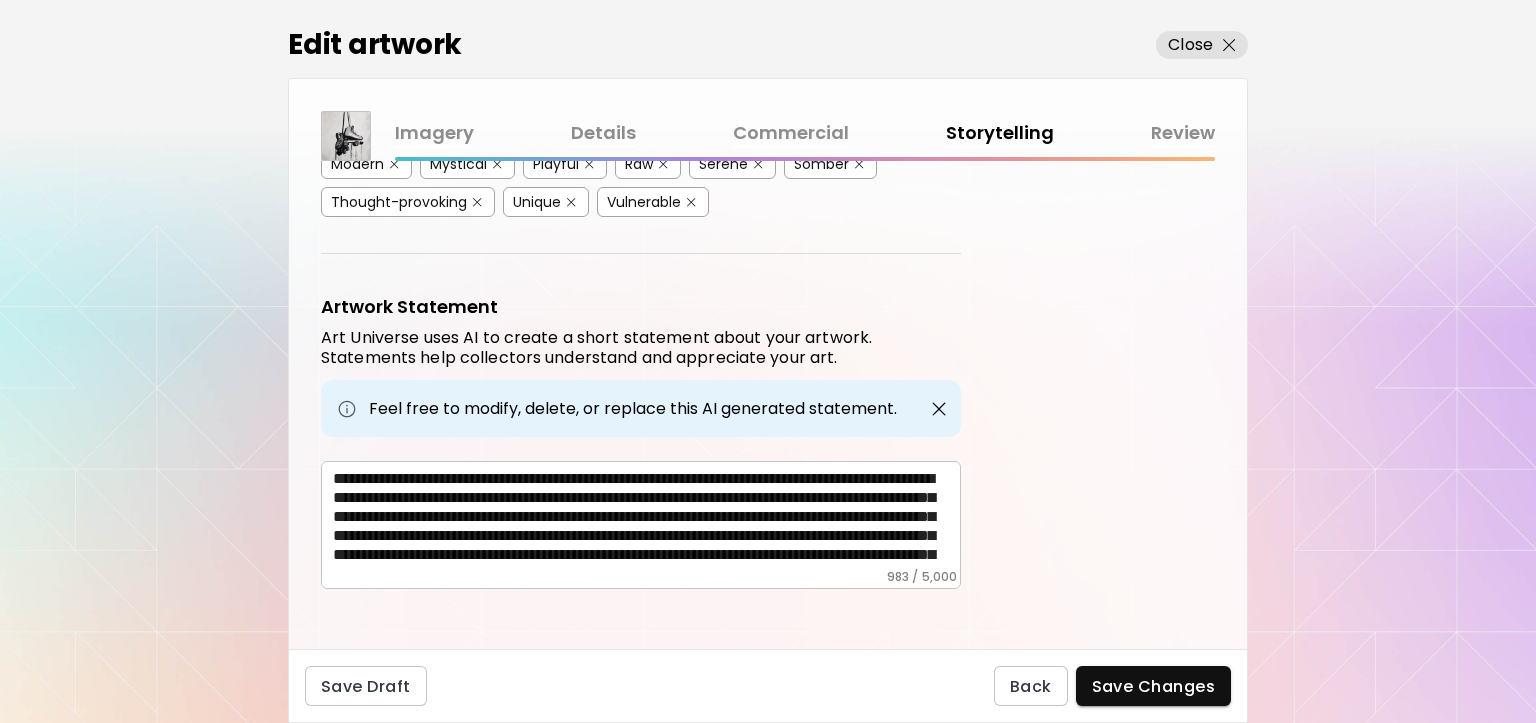 click on "Commercial" at bounding box center (791, 133) 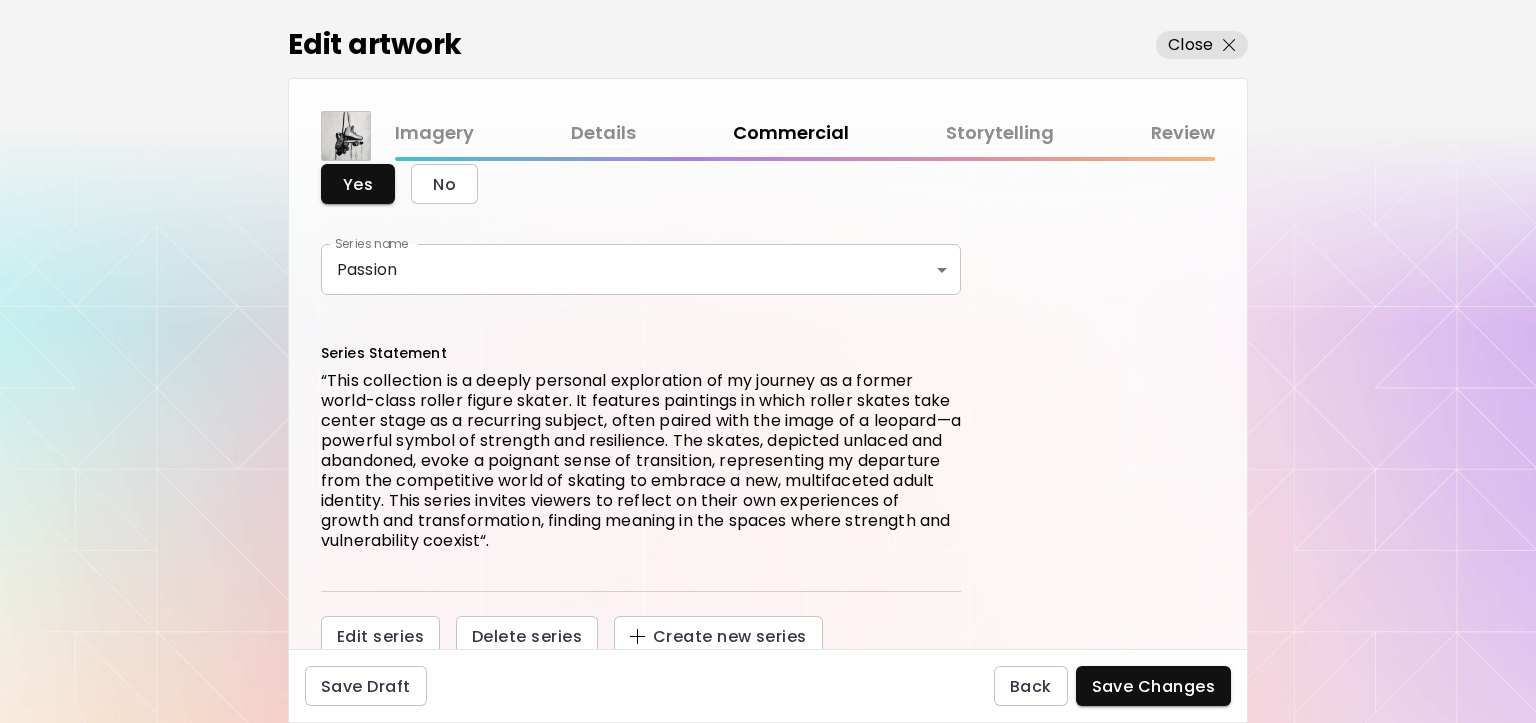 scroll, scrollTop: 726, scrollLeft: 0, axis: vertical 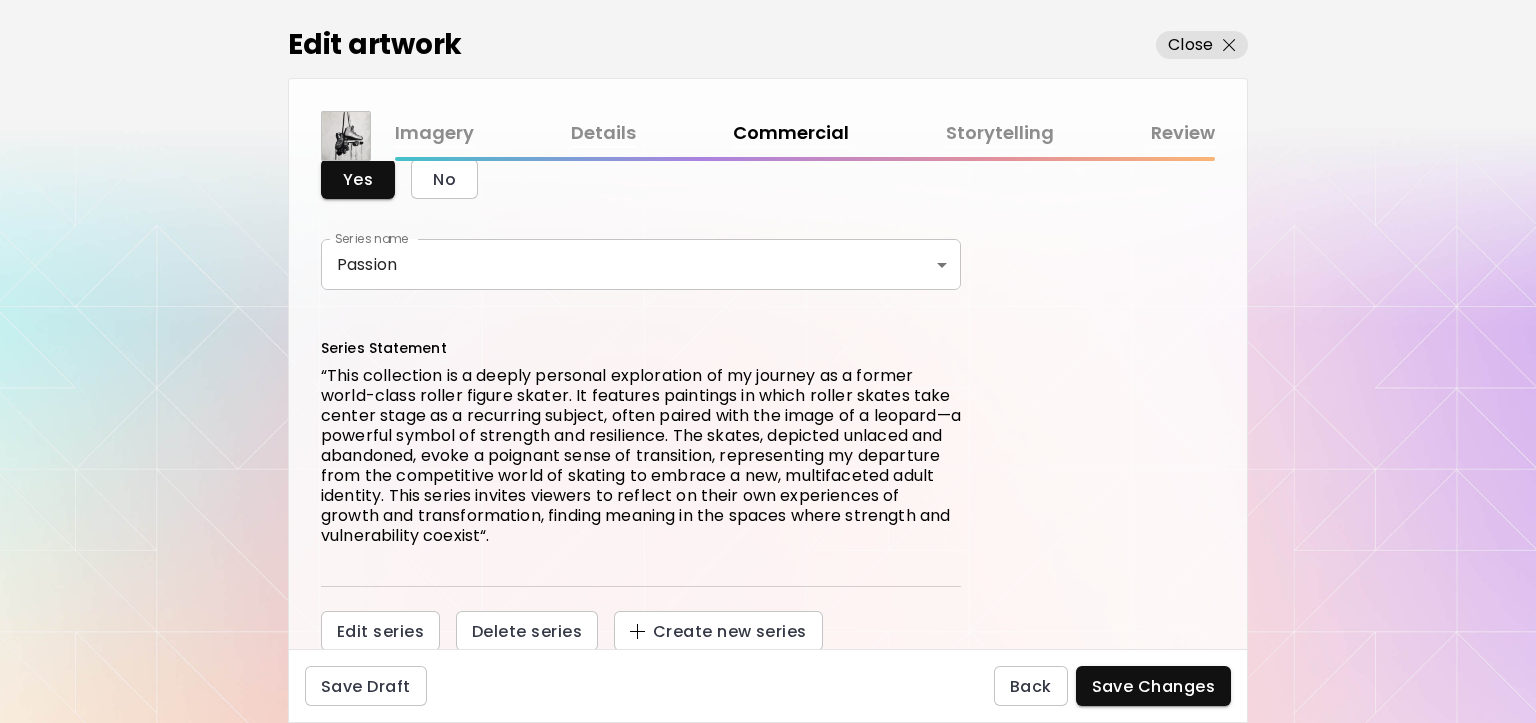 click on "Details" at bounding box center [603, 133] 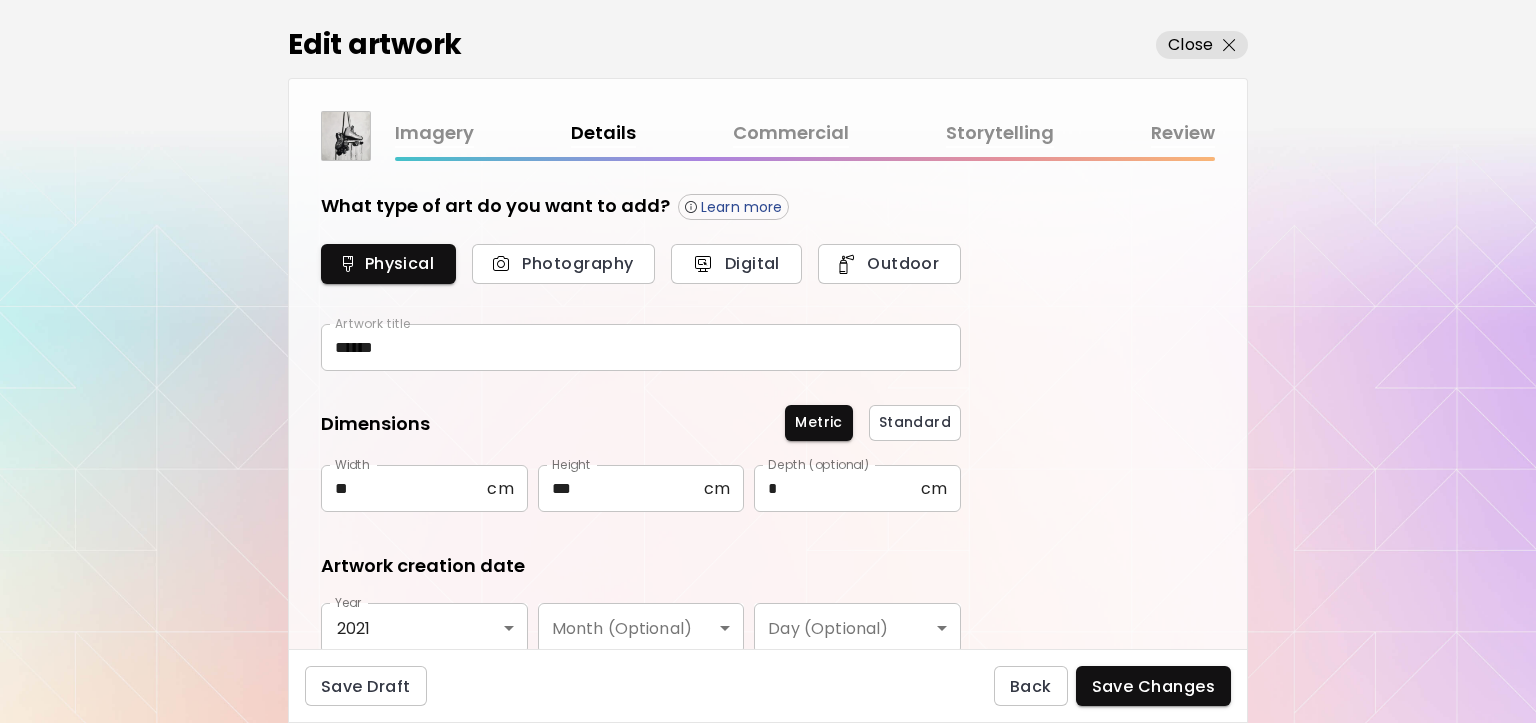 type on "********" 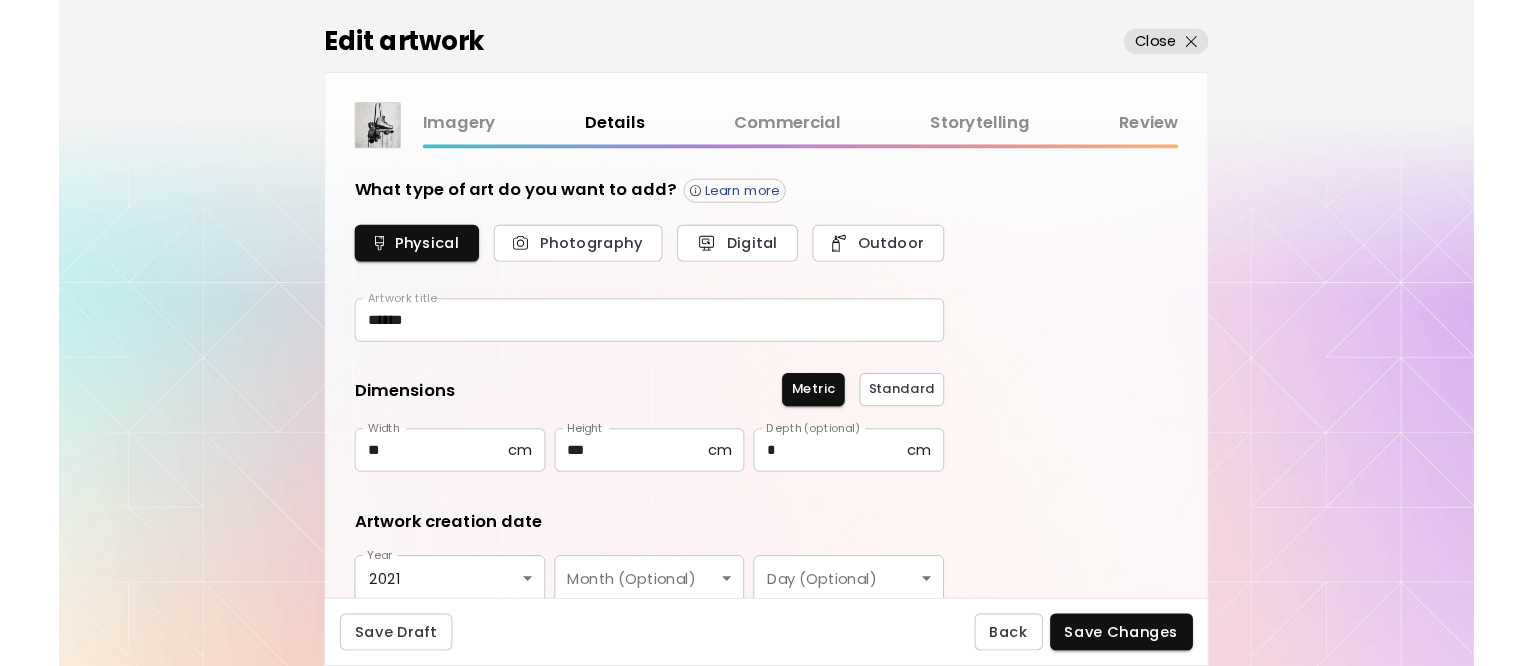 scroll, scrollTop: 0, scrollLeft: 0, axis: both 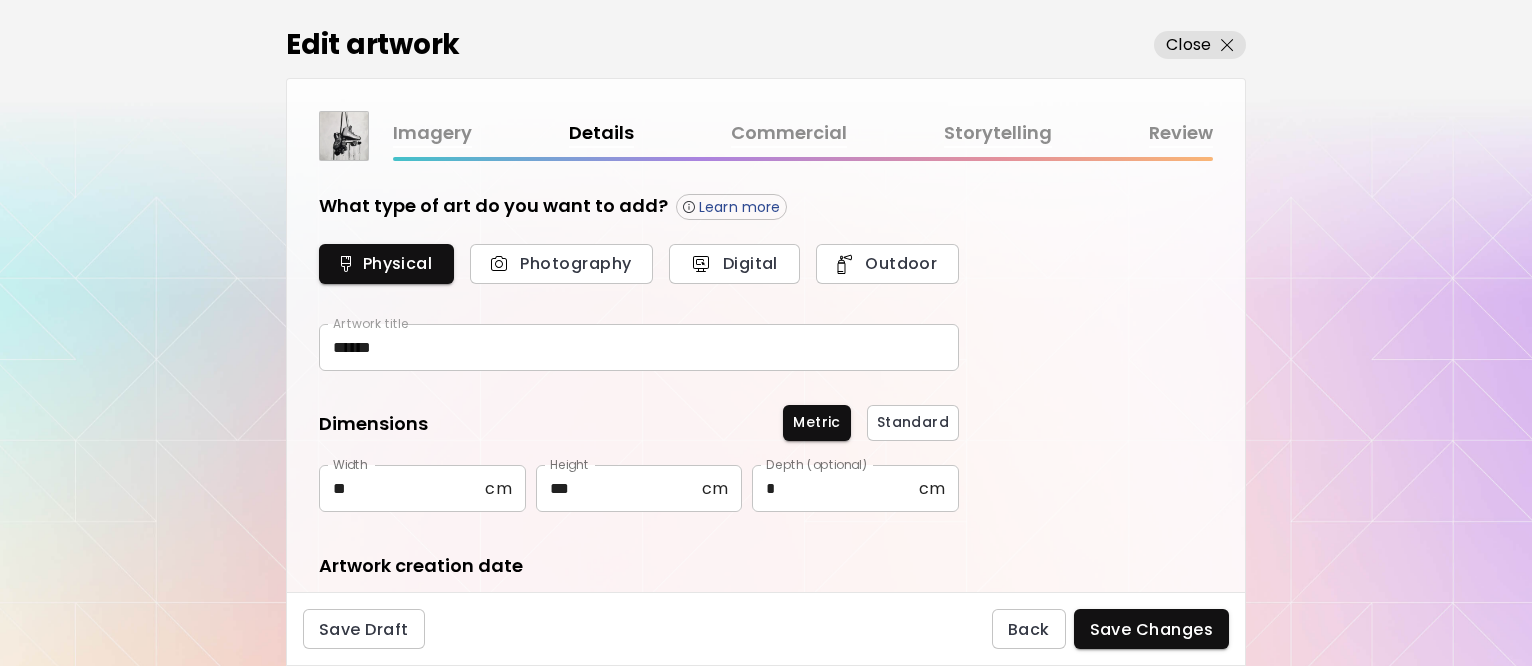 click on "Imagery" at bounding box center (432, 133) 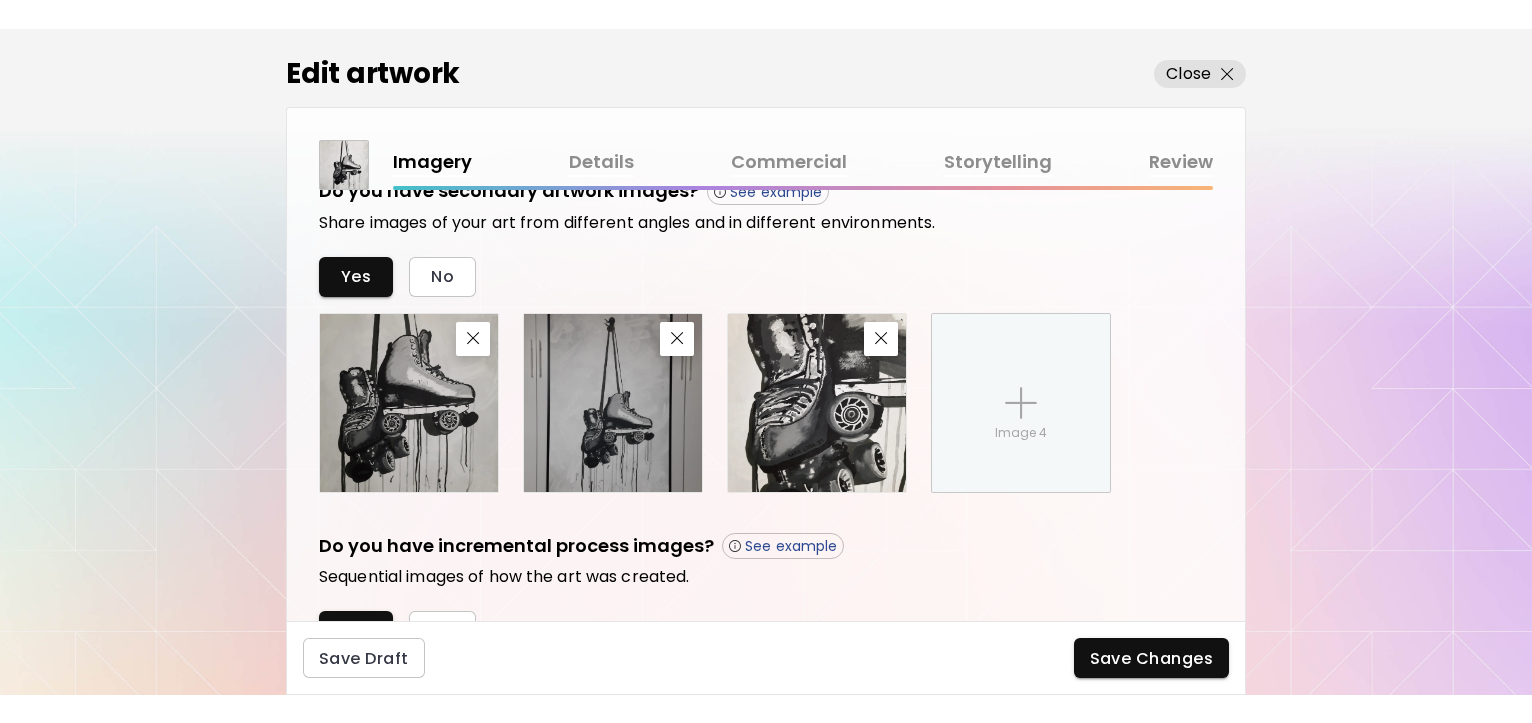 scroll, scrollTop: 721, scrollLeft: 0, axis: vertical 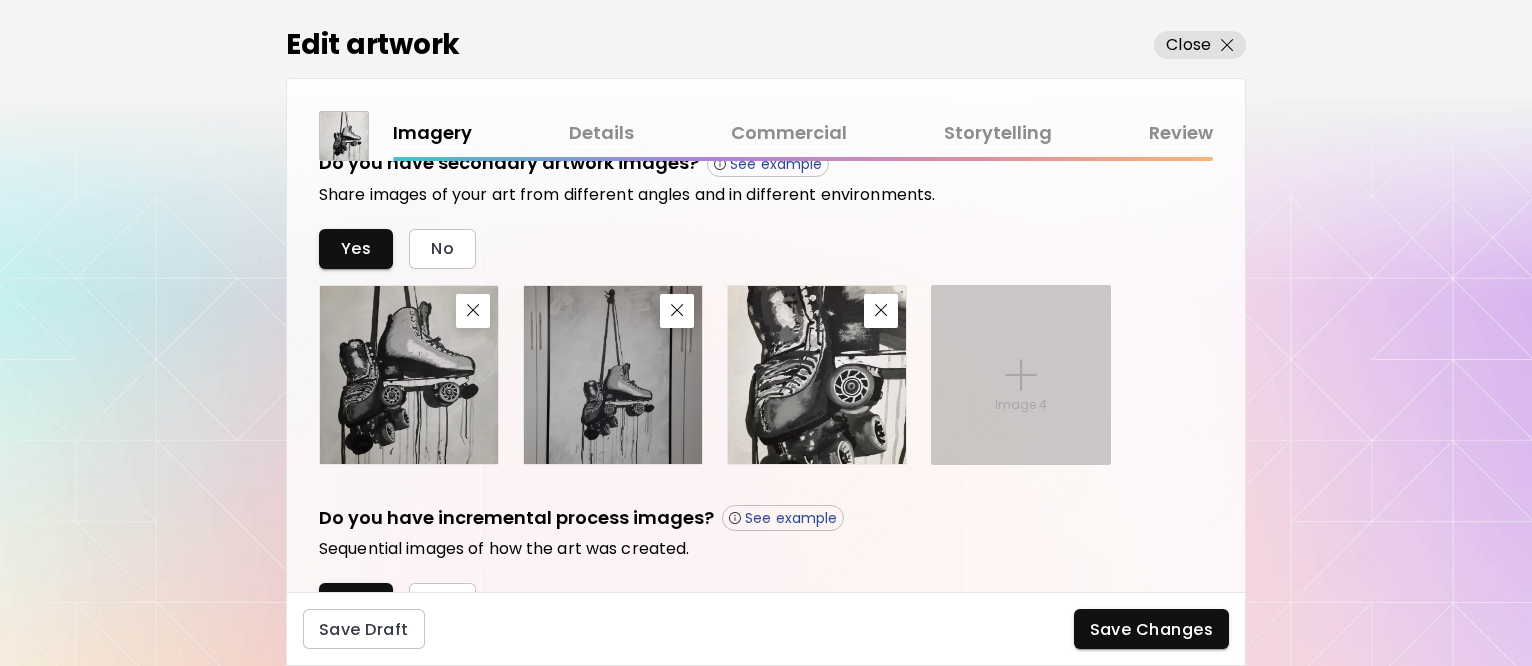 click on "Image 4" at bounding box center [1021, 375] 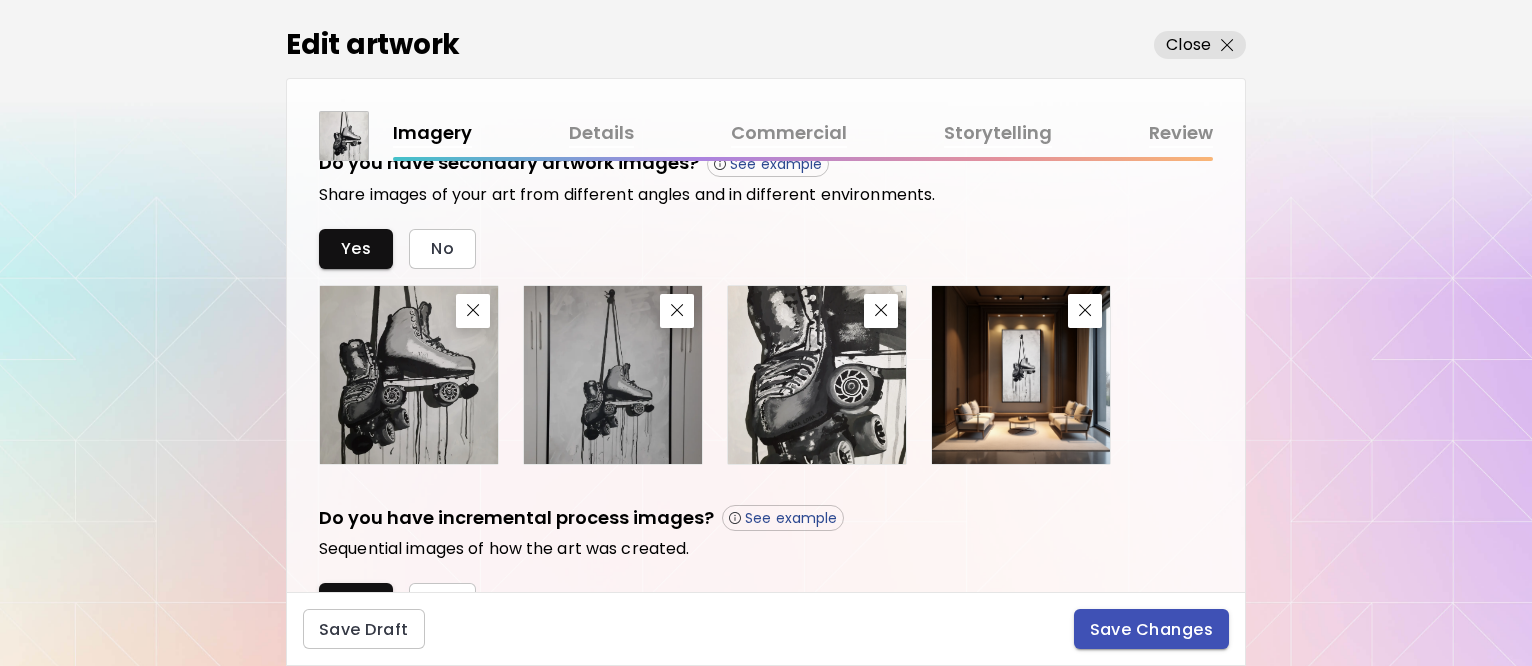 click on "Save Changes" at bounding box center (1152, 629) 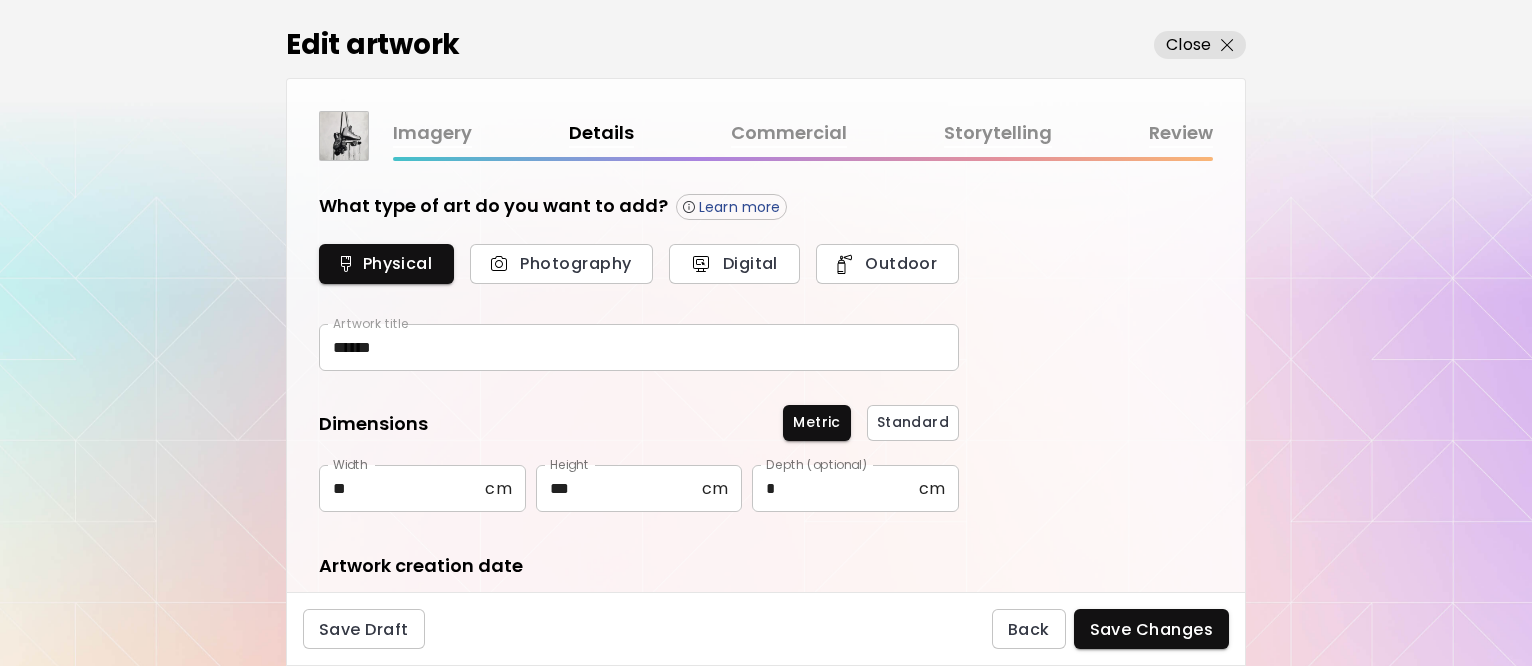 type on "********" 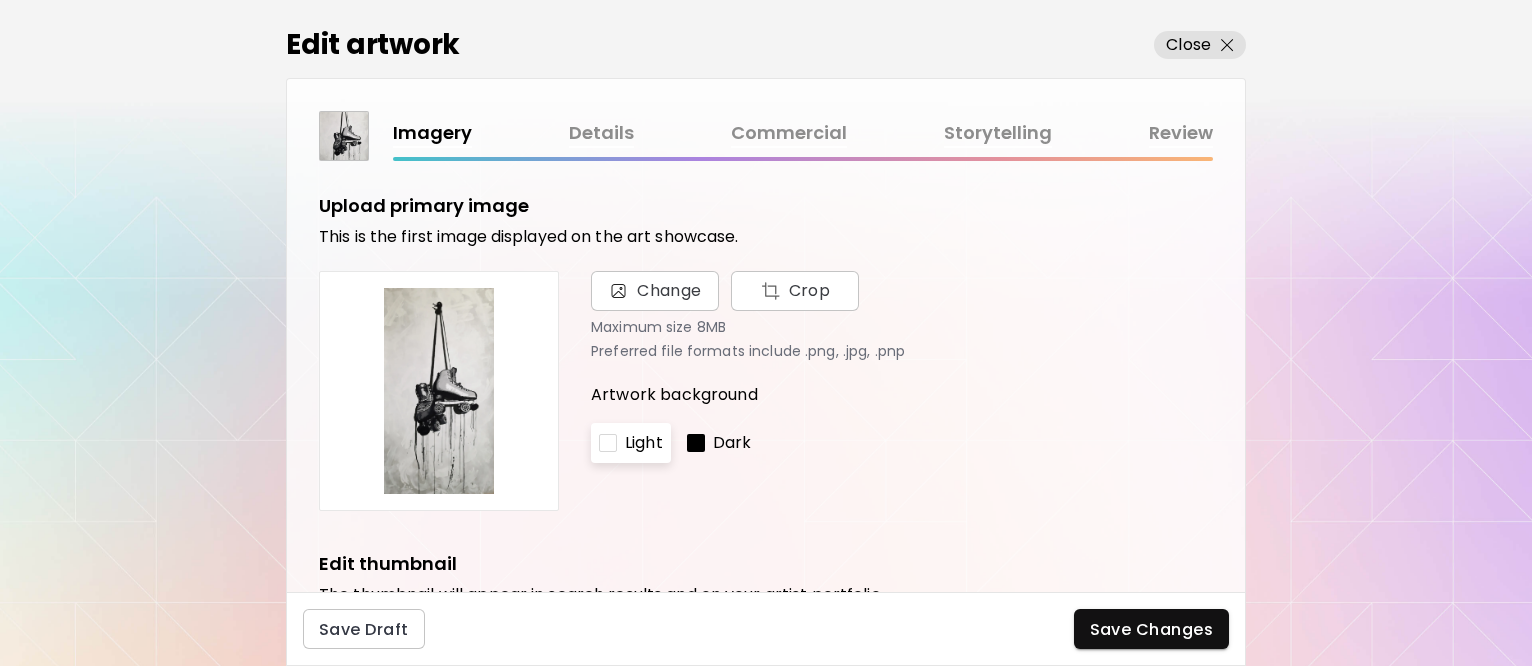 click on "Details" at bounding box center (601, 133) 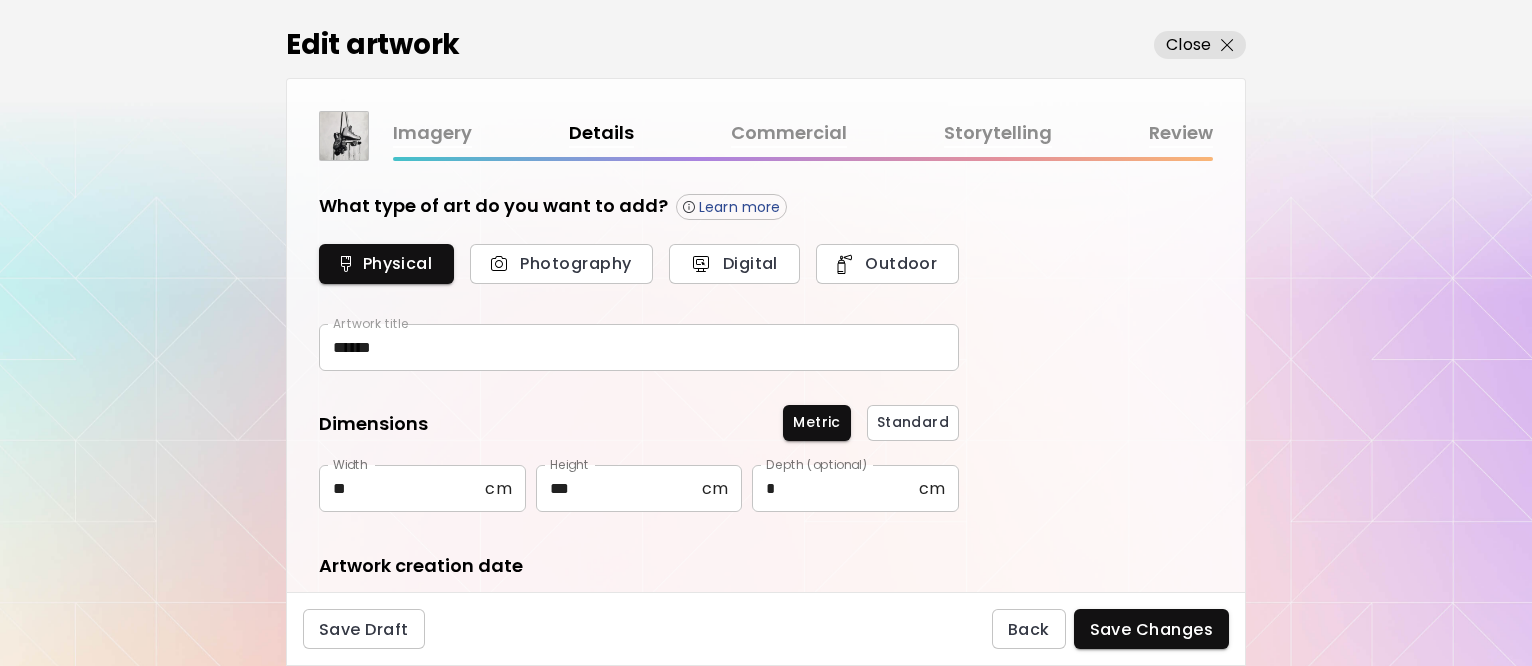 type on "********" 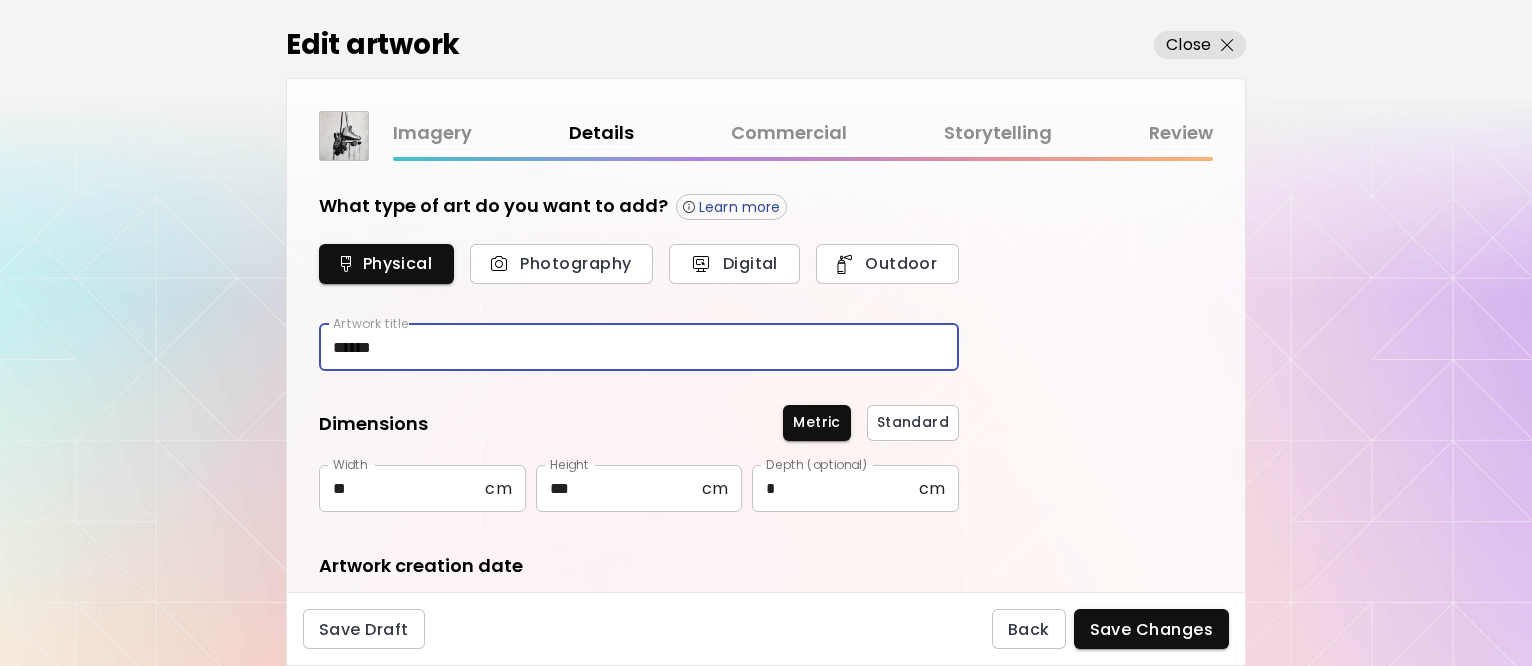 drag, startPoint x: 439, startPoint y: 348, endPoint x: 200, endPoint y: 317, distance: 241.00208 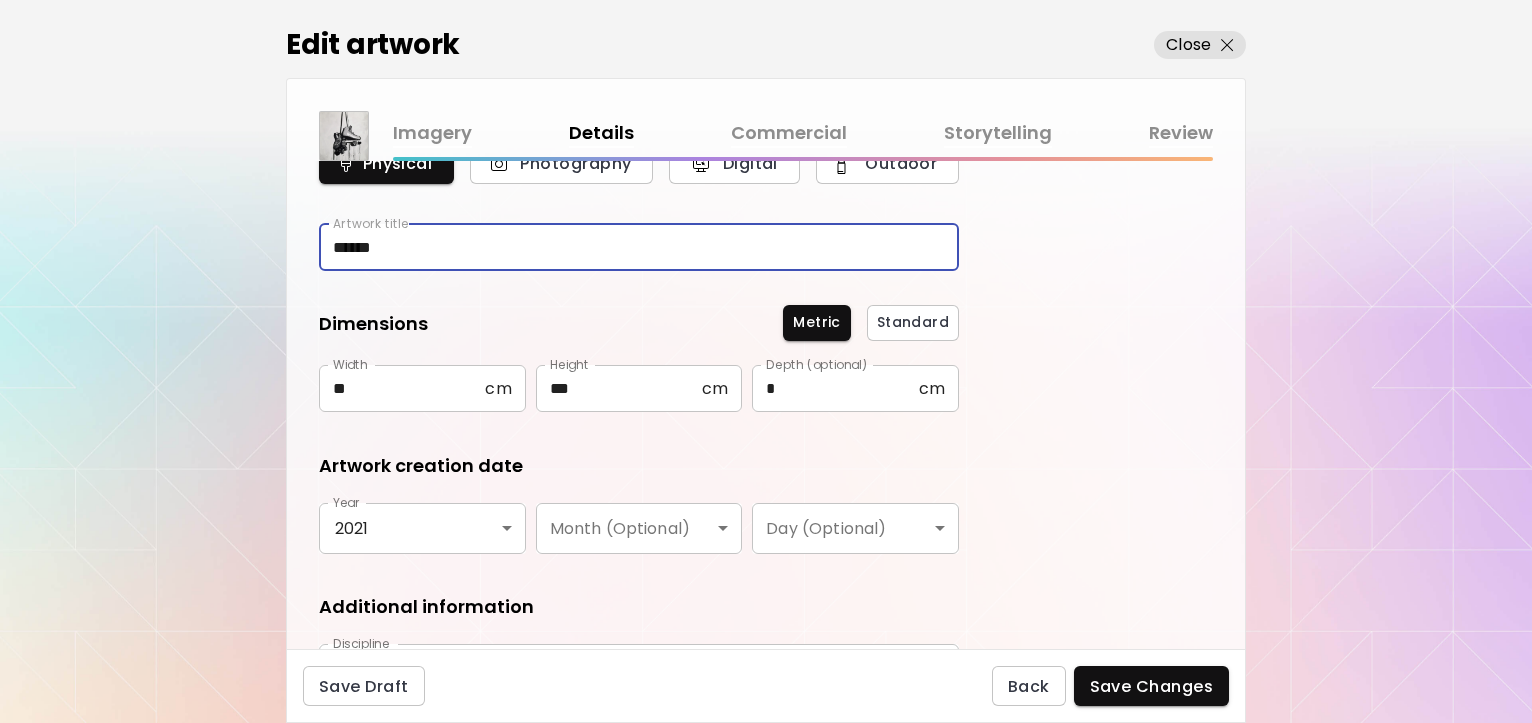 scroll, scrollTop: 200, scrollLeft: 0, axis: vertical 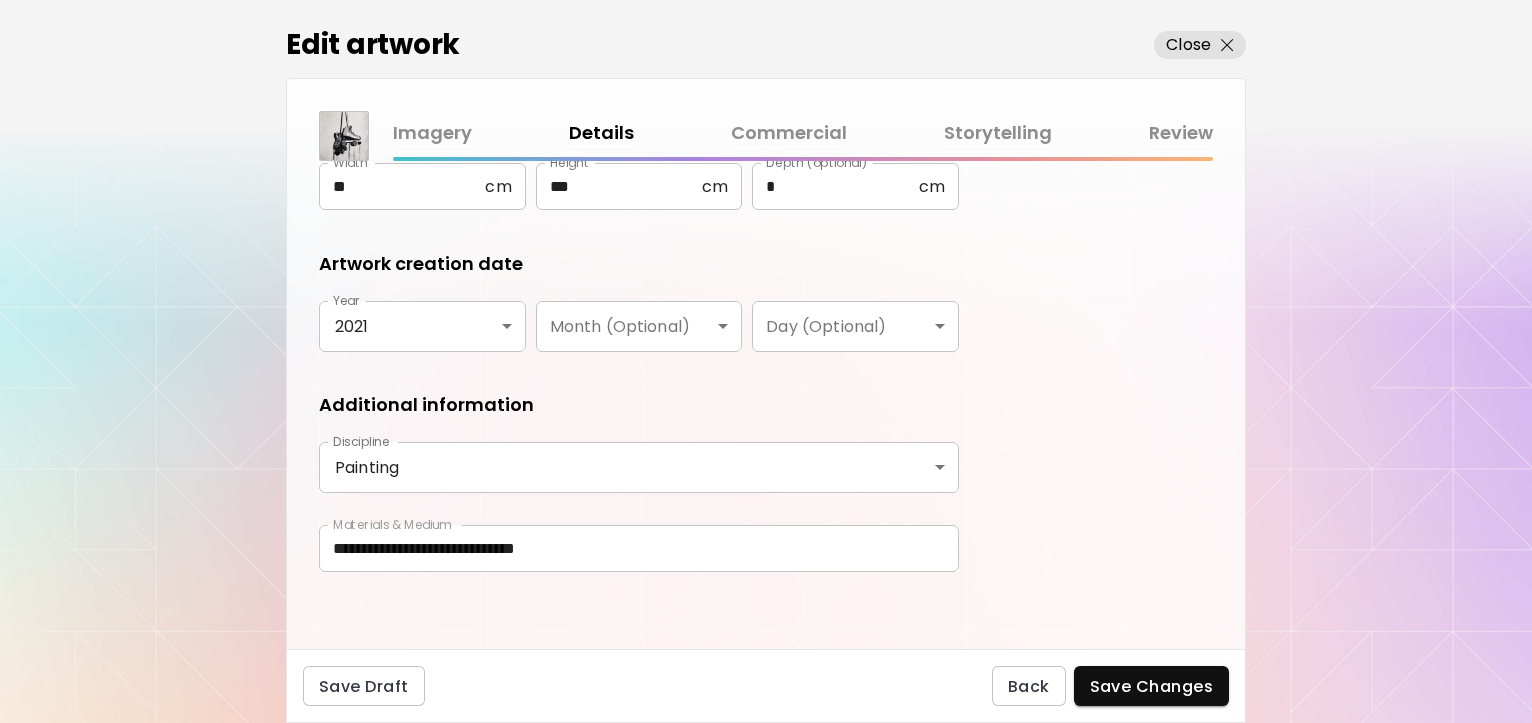 click on "Commercial" at bounding box center [789, 133] 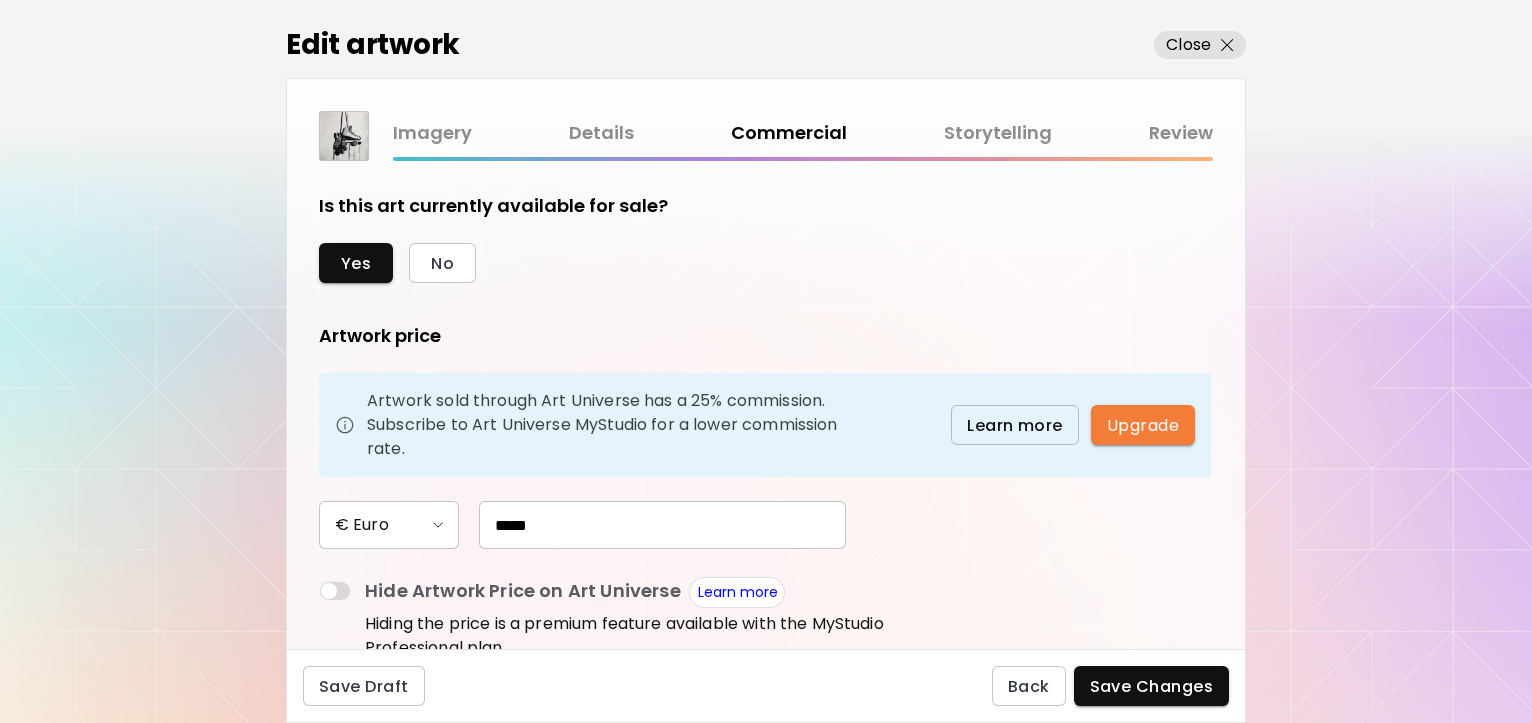 click on "Storytelling" at bounding box center [998, 133] 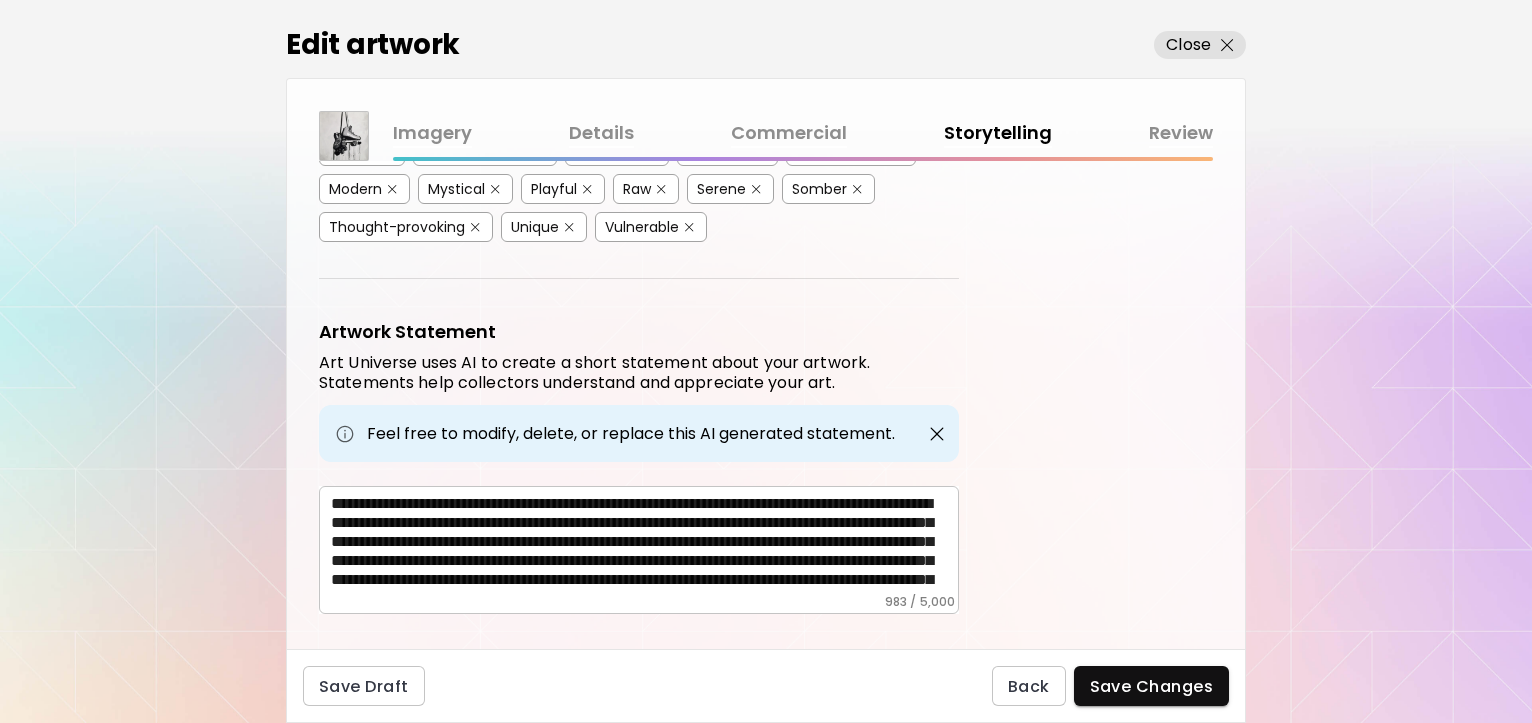 scroll, scrollTop: 697, scrollLeft: 0, axis: vertical 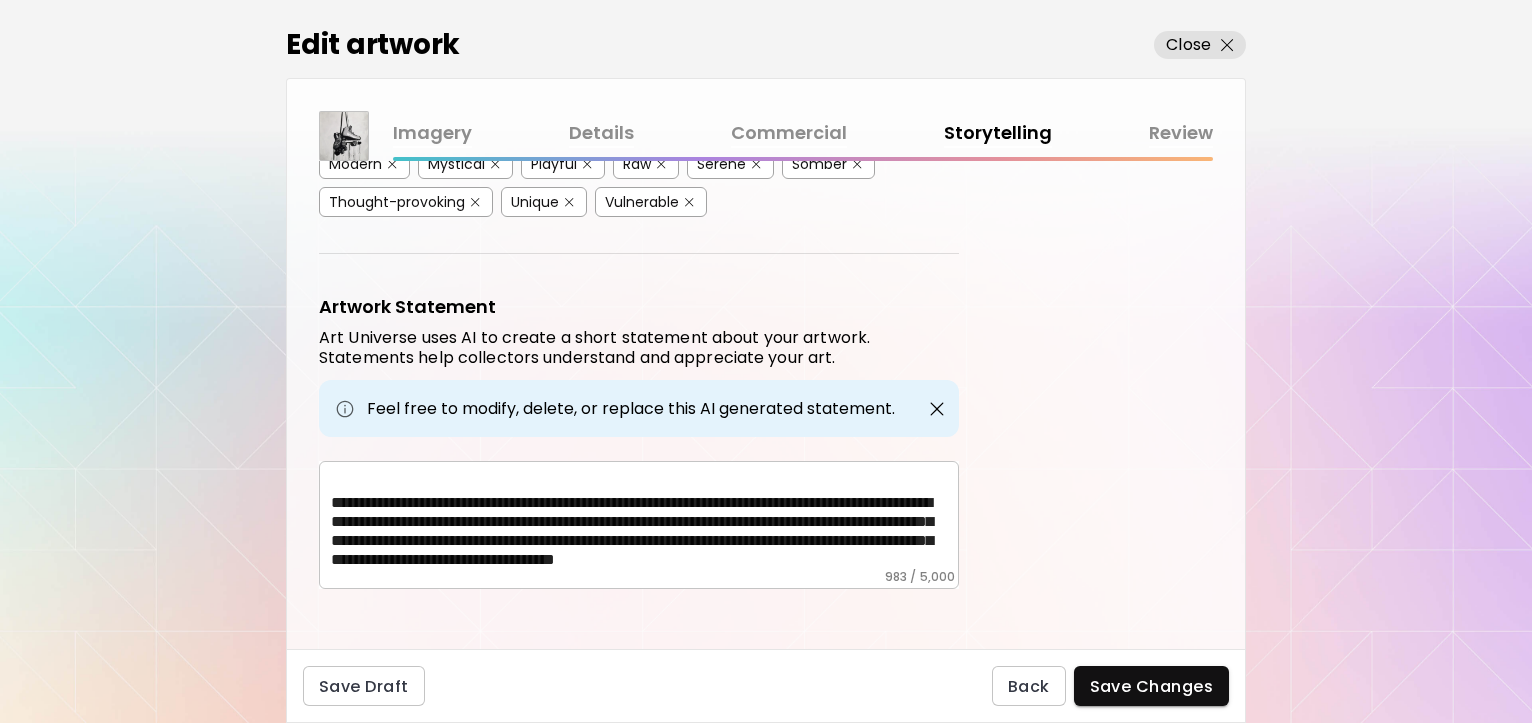 click on "**********" at bounding box center (645, 519) 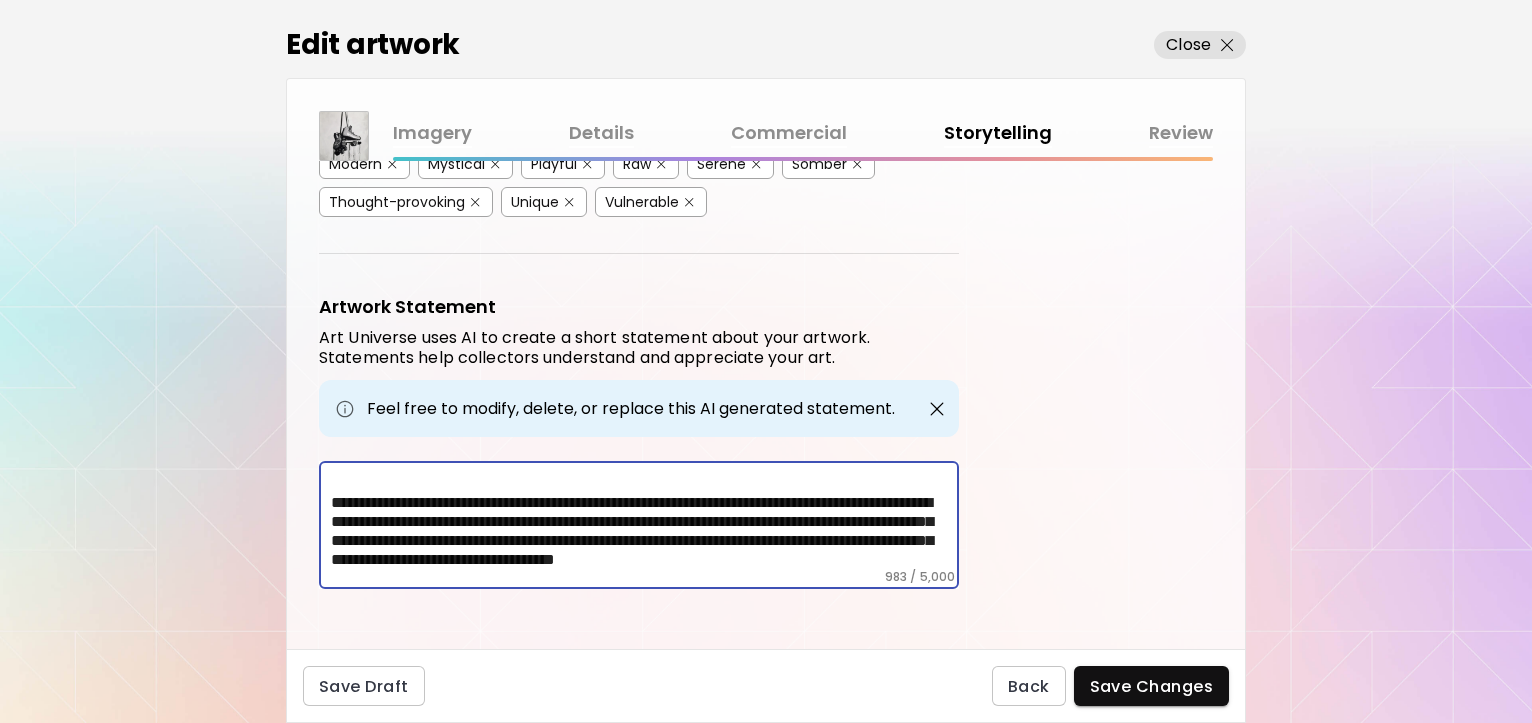 click on "Artwork Tags Art Universe uses artificial intelligence (AI) to generate a list of proposed tags that describe your artwork. These tags help collectors discover your art on Art Universe. Please delete any tags that you think are inaccurate. Genre   Abstract   Contemporary   Expressionism   Figurative   Minimalism   Mixed Media   Surrealism Subjects   Expressions   Figures In Nature   Human Forms   Identity   Movement   Urban Life Colors   Black   Dark   Earth Tones   Gray   Light Gray   Neutral   White Emotions   Artistic   Contemplative   Dramatic   Dynamic   Introspective   Modern   Mystical   Playful   Raw   Serene   Somber   Thought-provoking   Unique   Vulnerable Artwork Statement Art Universe uses AI to create a short statement about your artwork. Statements help collectors understand and appreciate your art. Feel free to modify, delete, or replace this AI generated statement. * ​ 983 / 5,000" at bounding box center [766, 405] 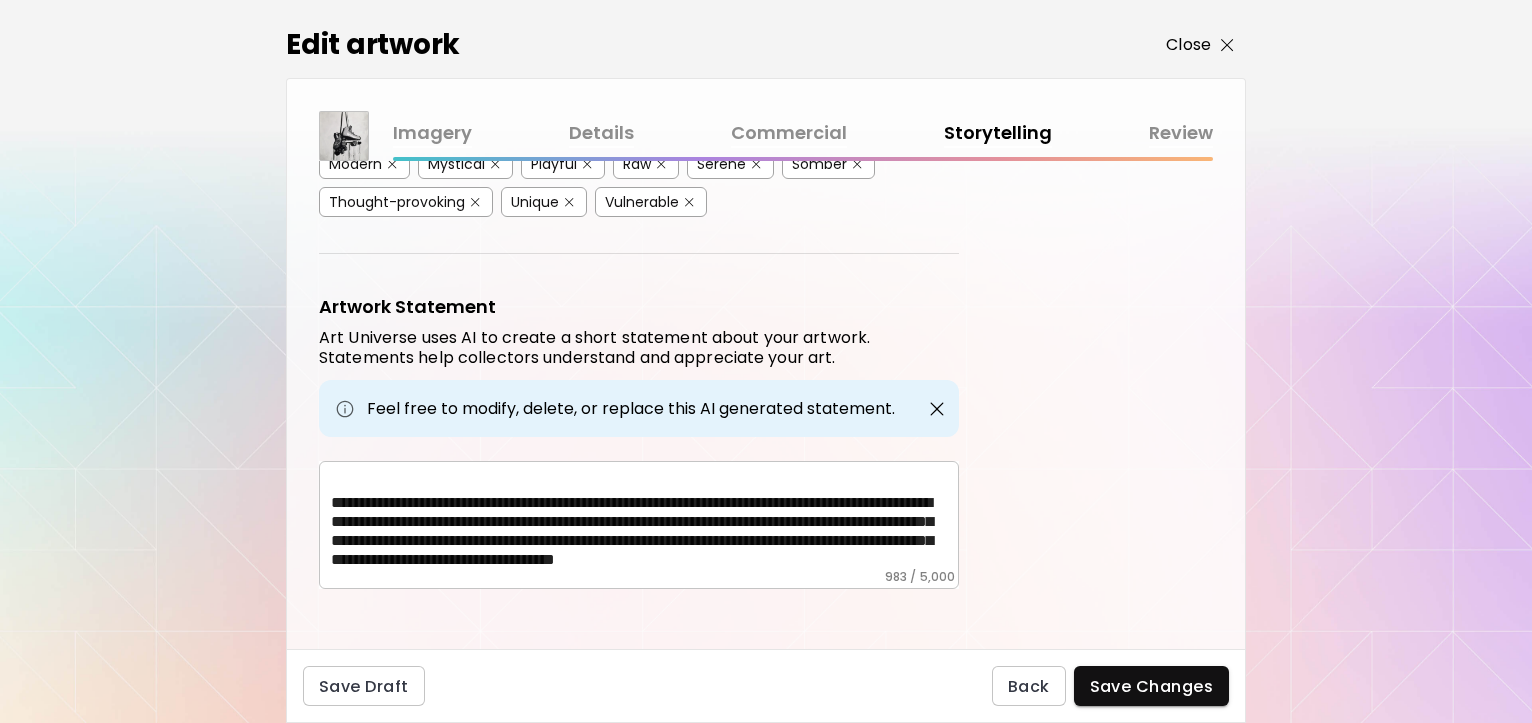 click on "Close" at bounding box center (1200, 45) 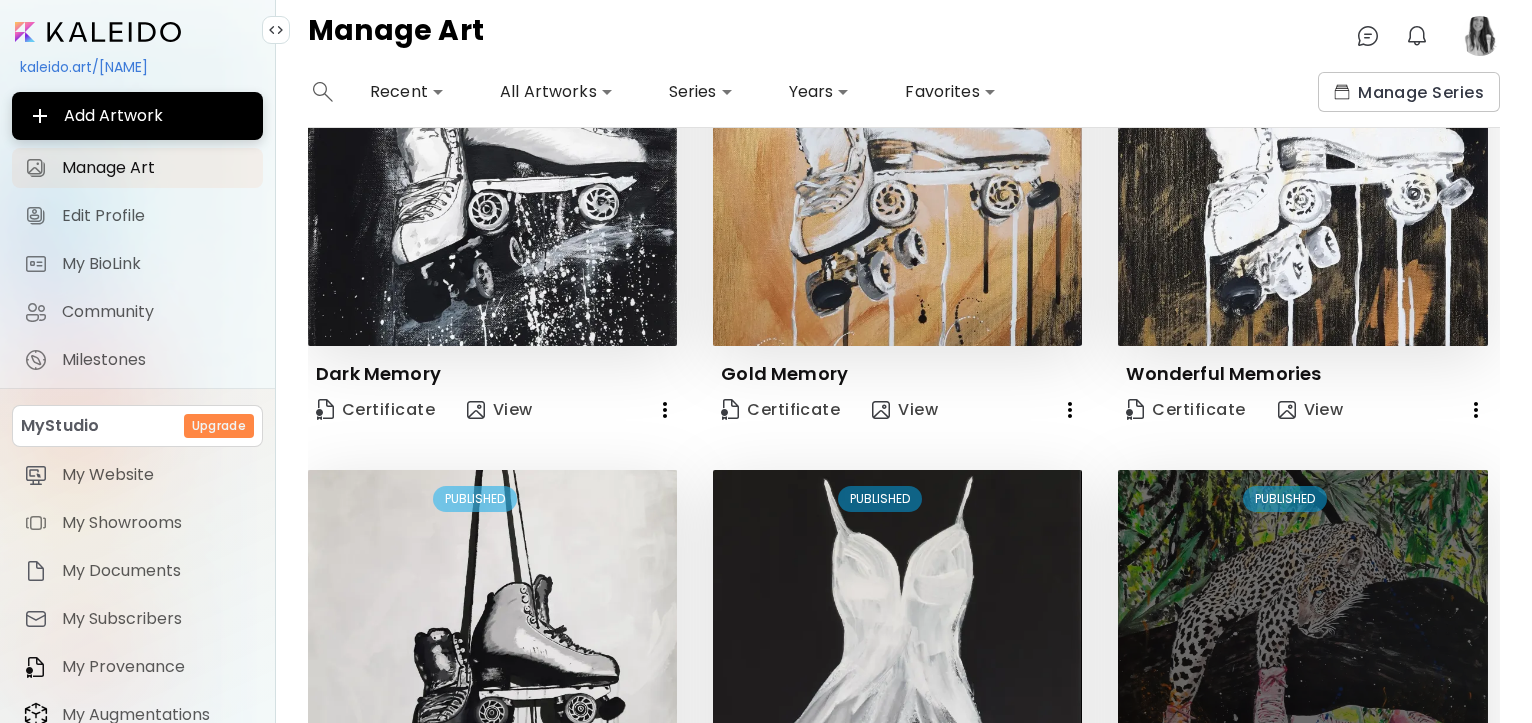 scroll, scrollTop: 1476, scrollLeft: 0, axis: vertical 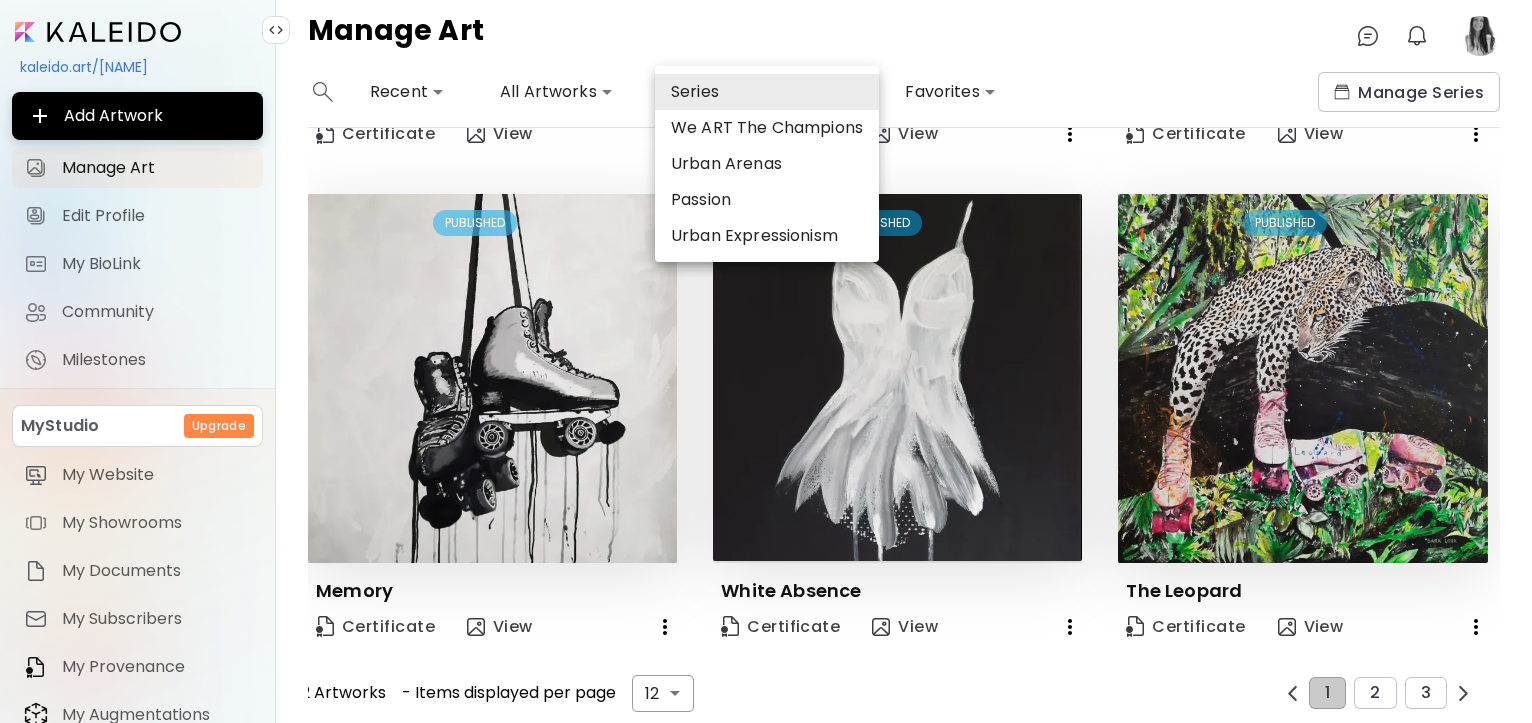click on "**********" at bounding box center (766, 361) 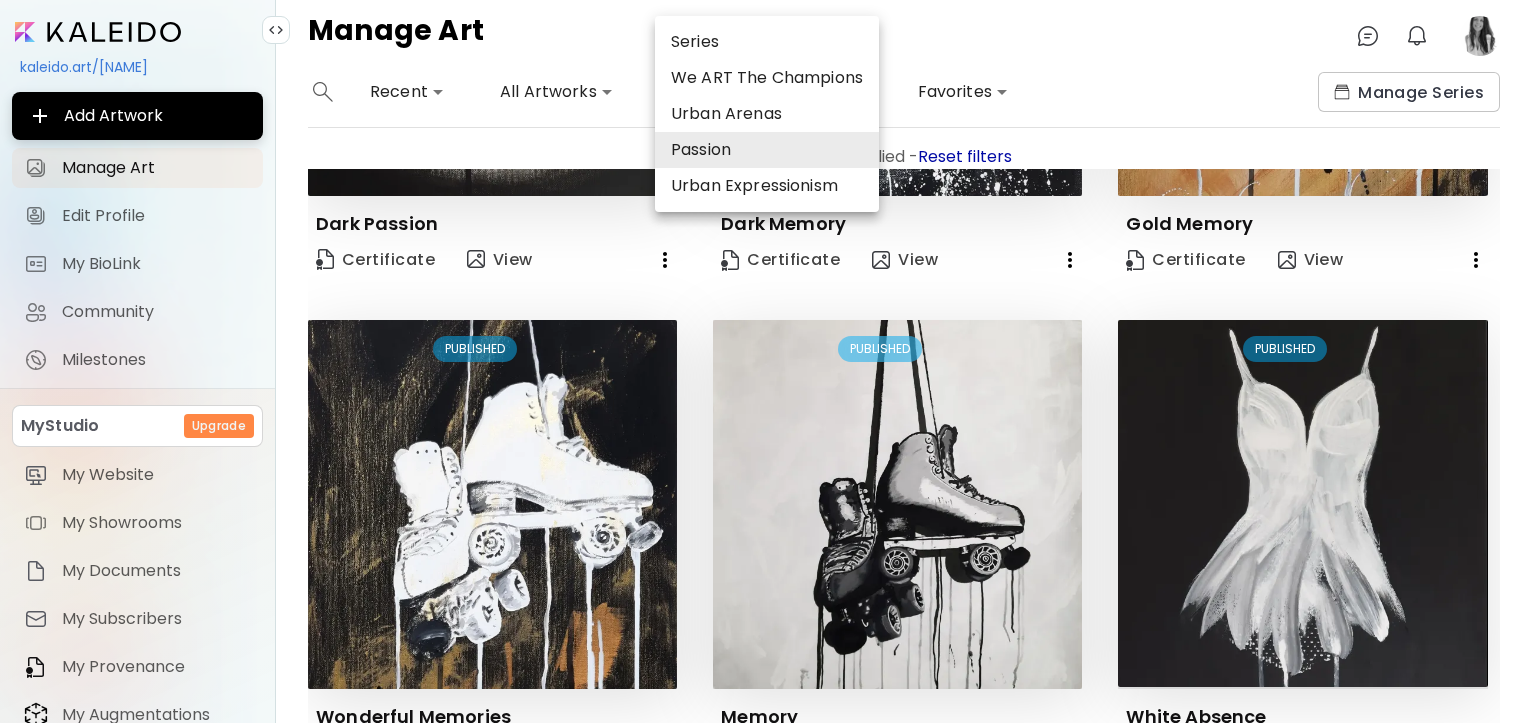 scroll, scrollTop: 0, scrollLeft: 0, axis: both 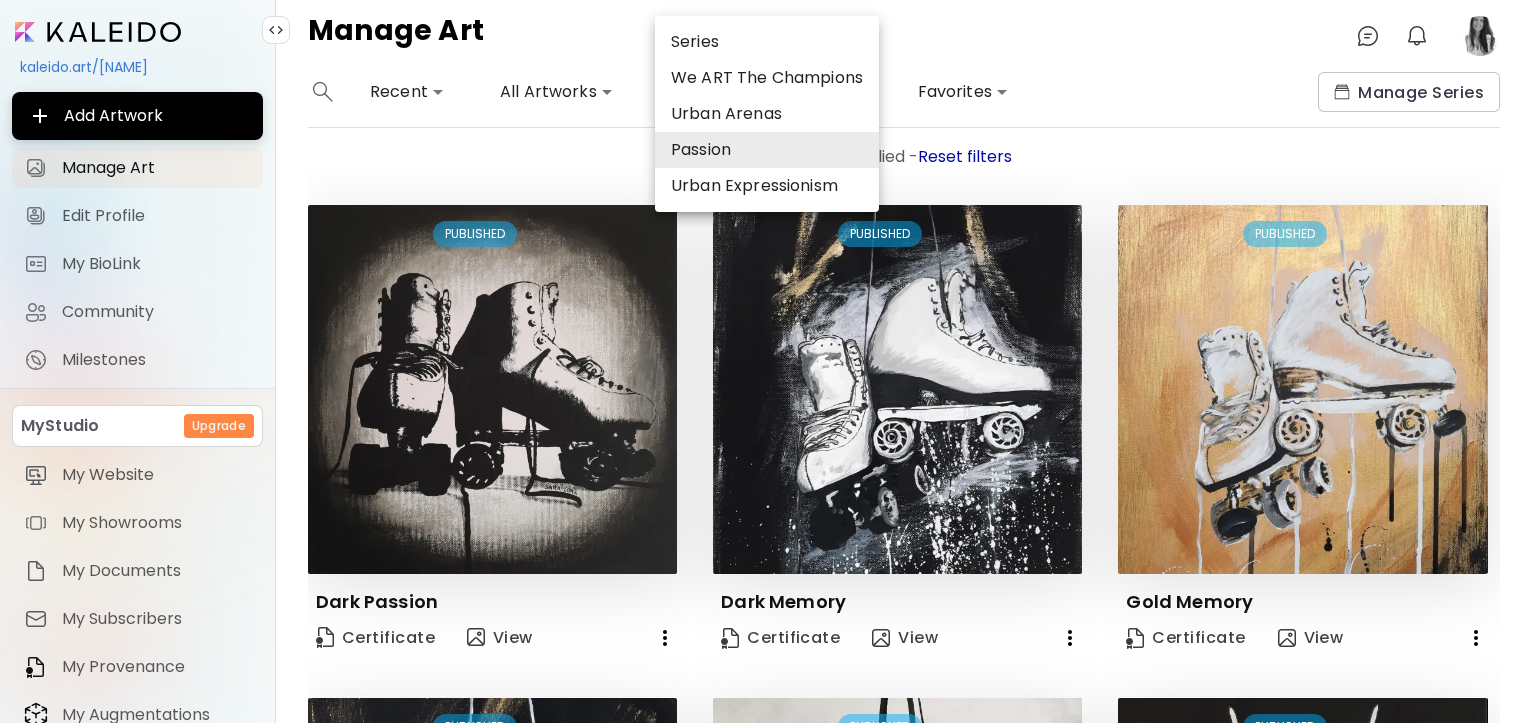 click at bounding box center [766, 361] 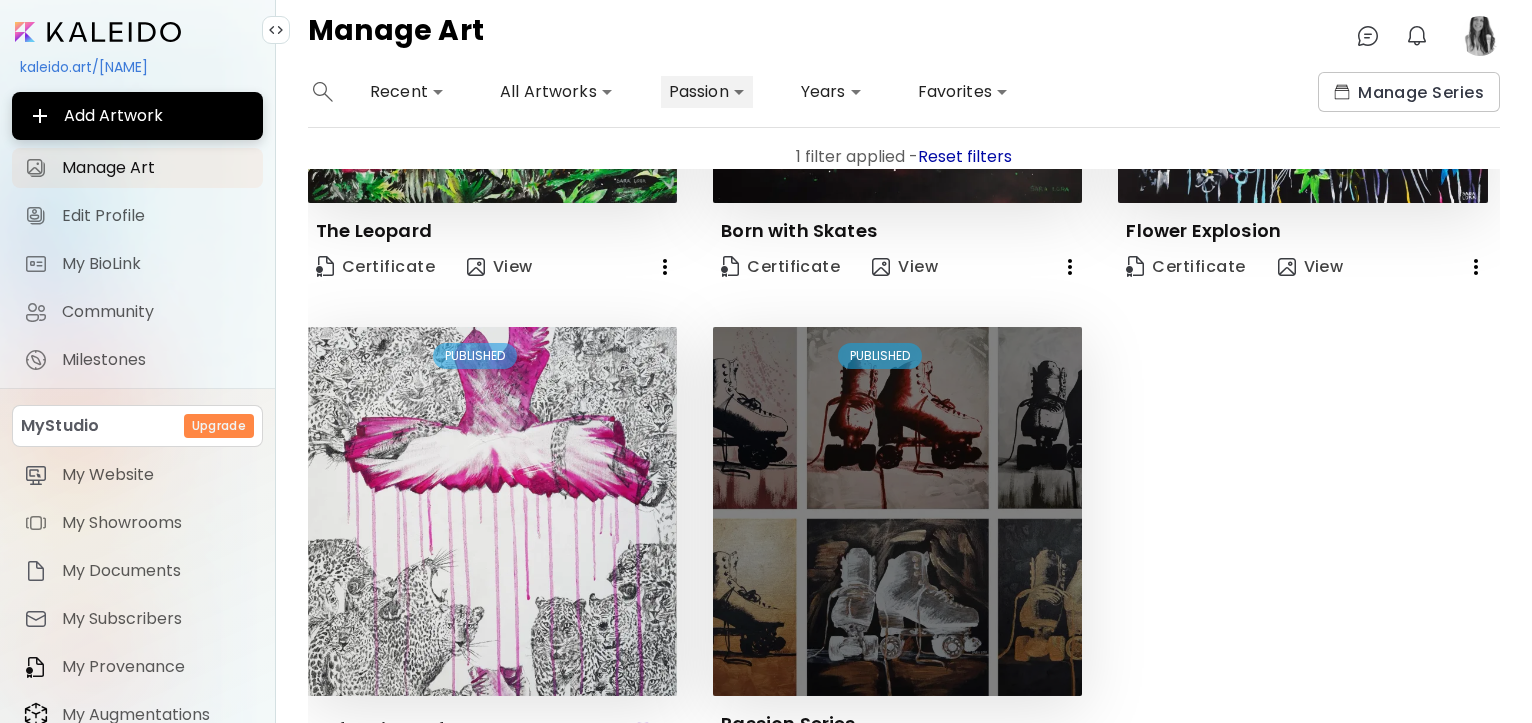 scroll, scrollTop: 1379, scrollLeft: 0, axis: vertical 